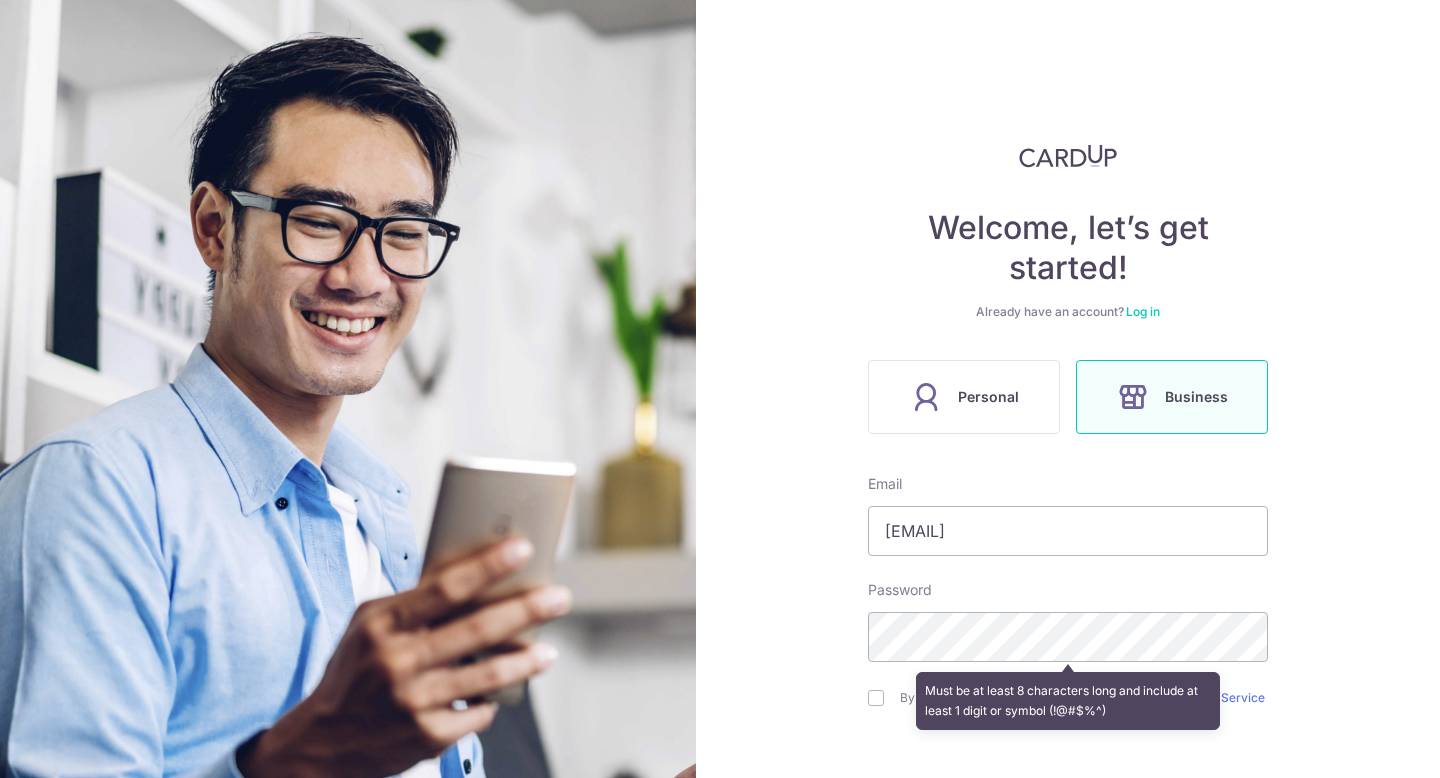 scroll, scrollTop: 0, scrollLeft: 0, axis: both 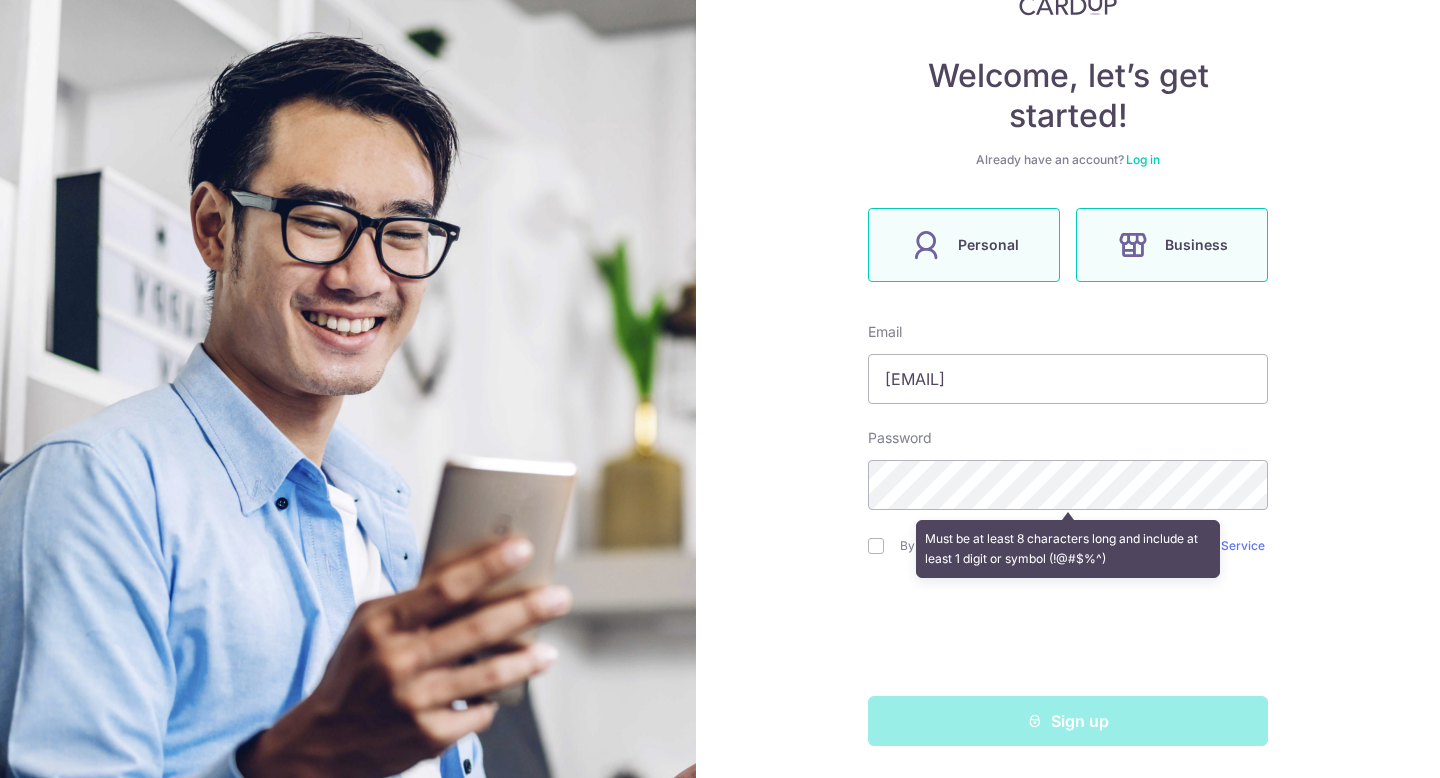 click on "Personal" at bounding box center (988, 245) 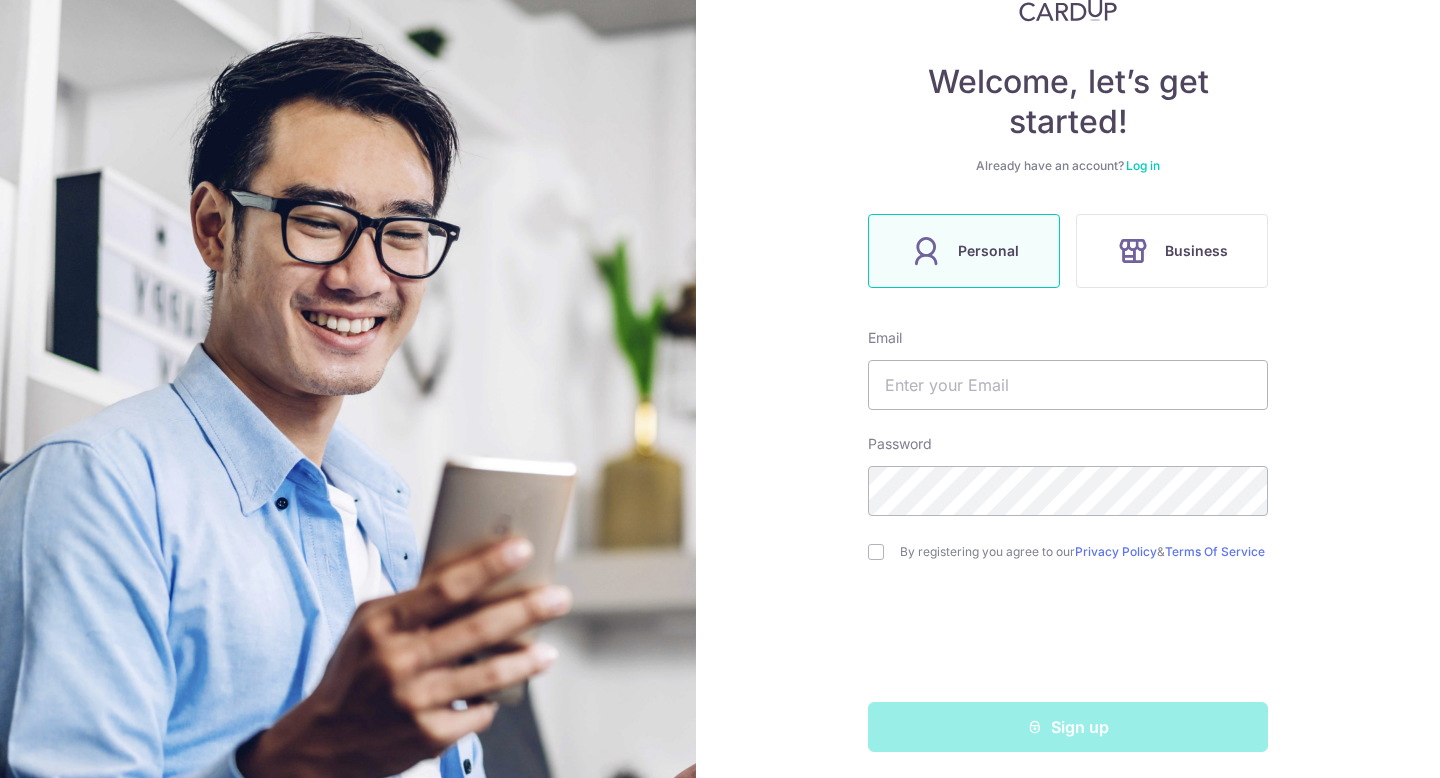 scroll, scrollTop: 160, scrollLeft: 0, axis: vertical 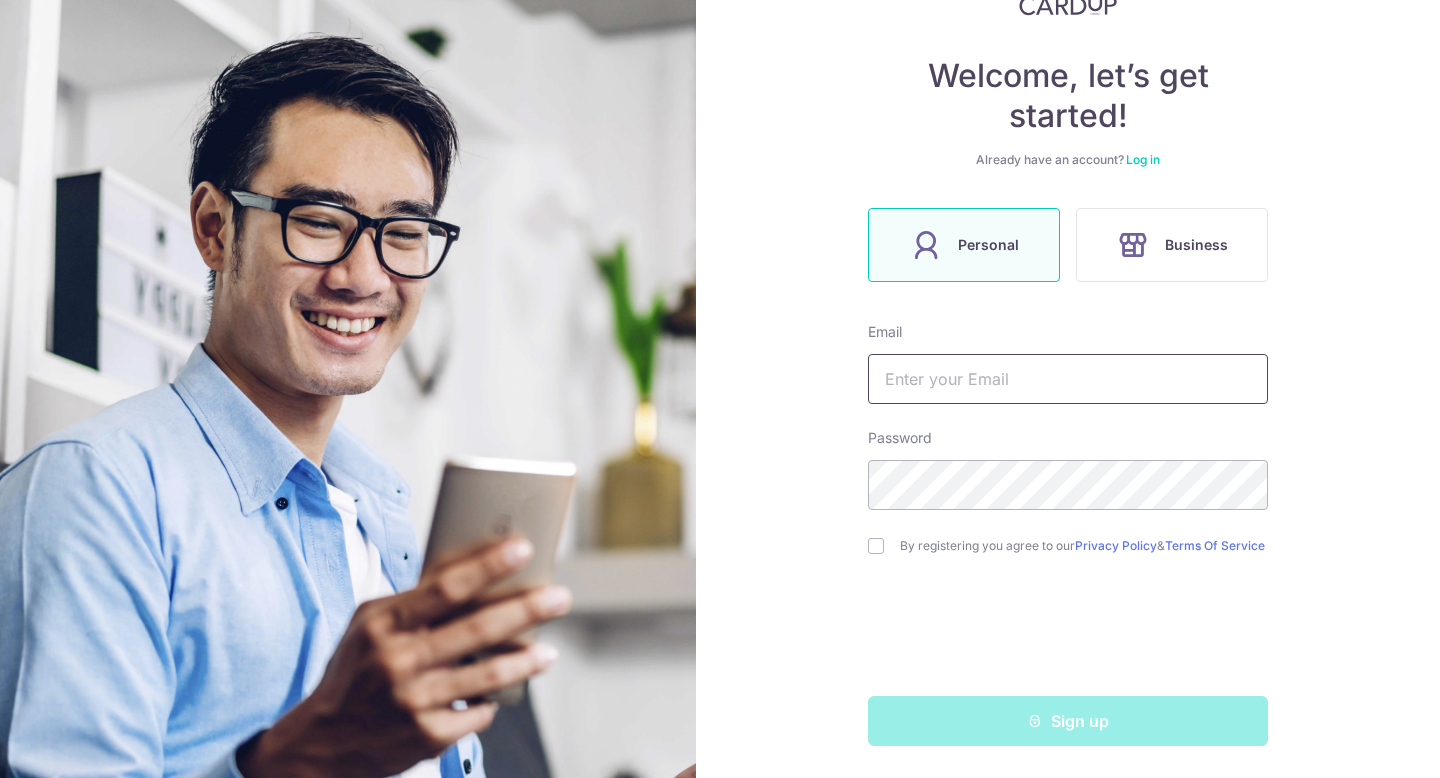 click at bounding box center [1068, 379] 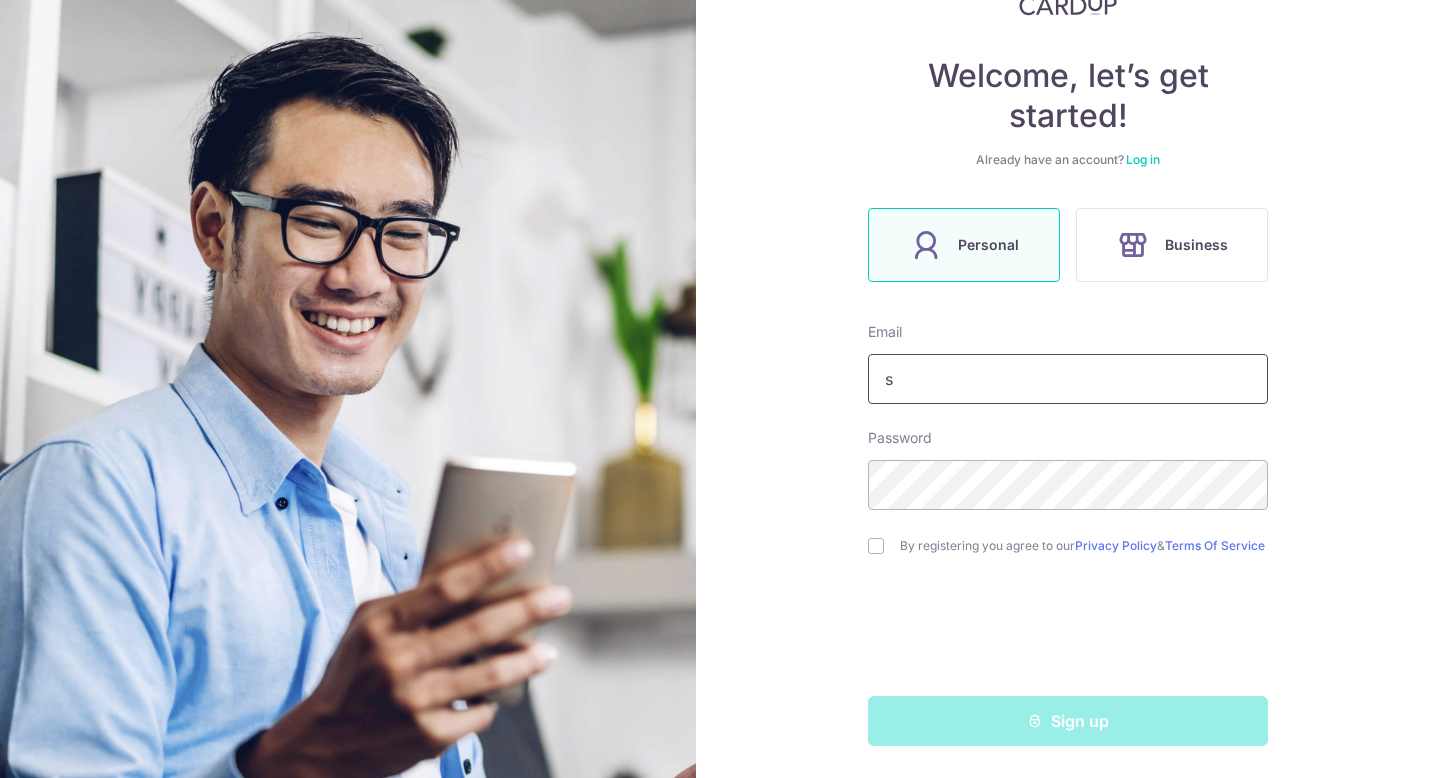 type on "[USERNAME]@[DOMAIN].com" 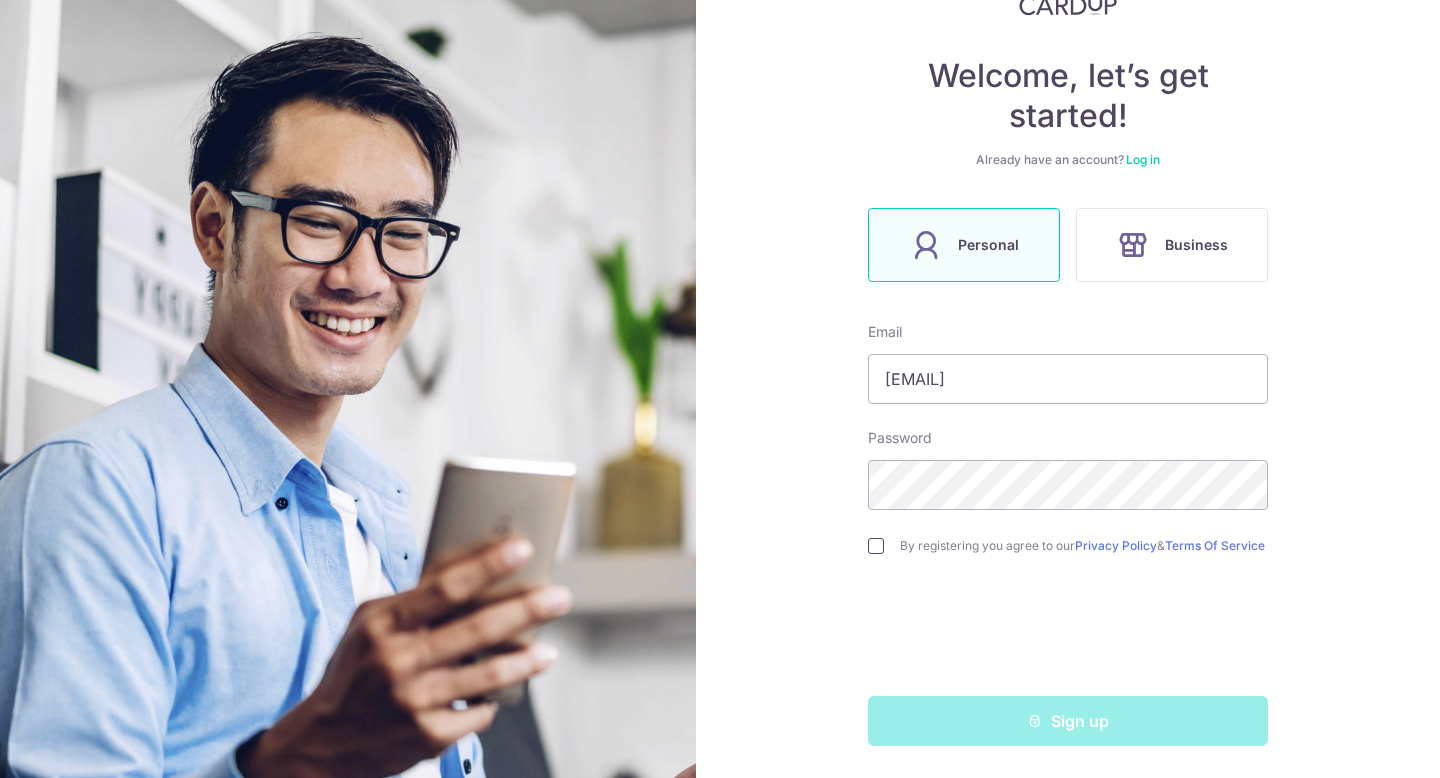 click at bounding box center [876, 546] 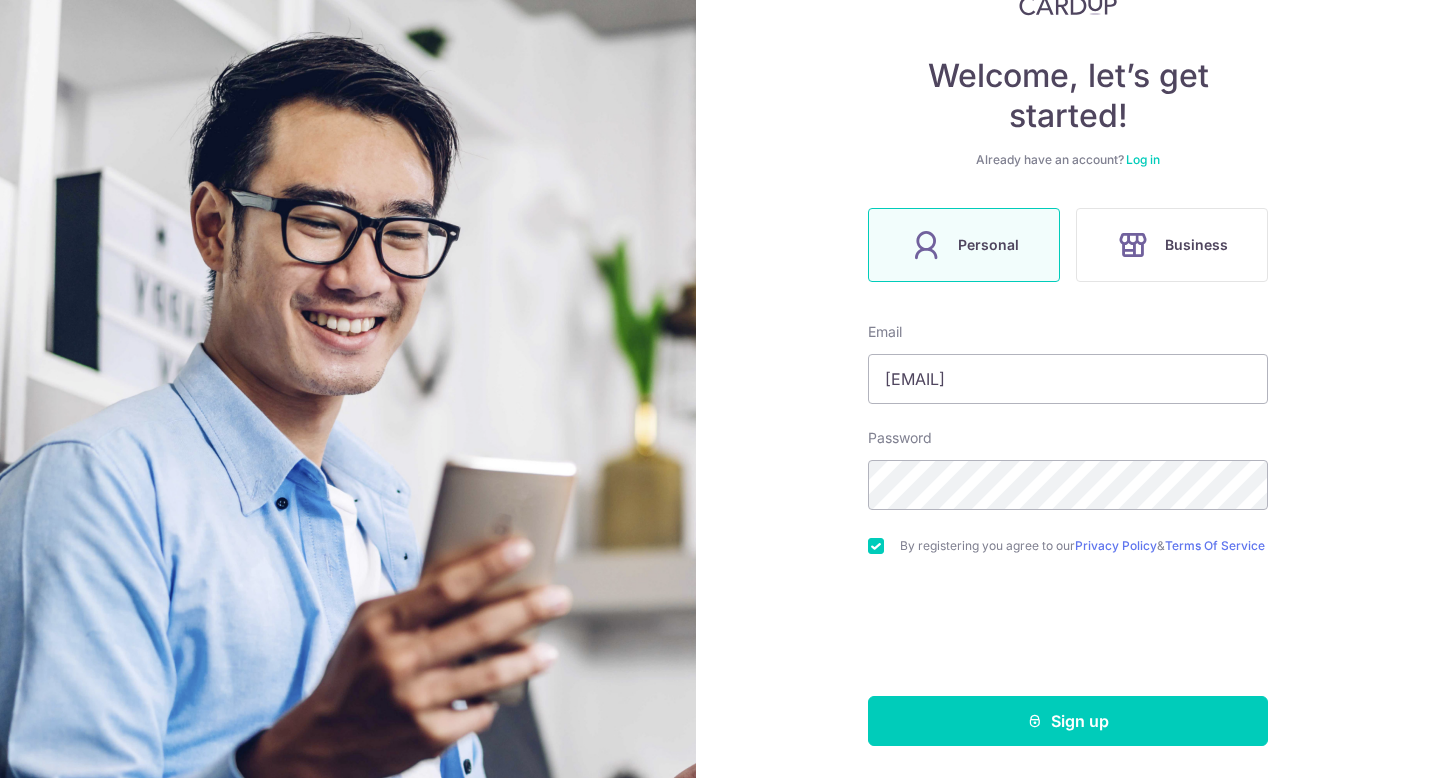 click at bounding box center [876, 546] 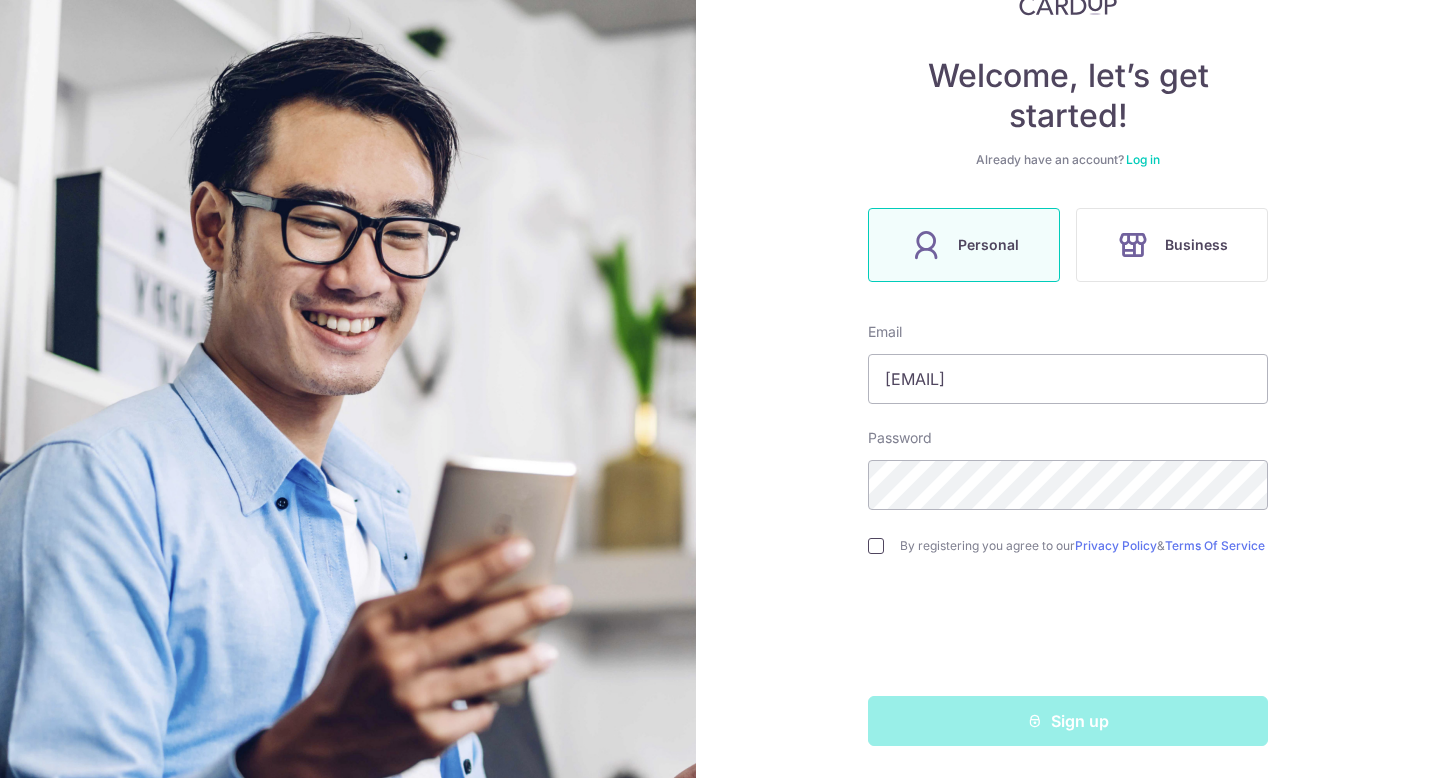click at bounding box center [876, 546] 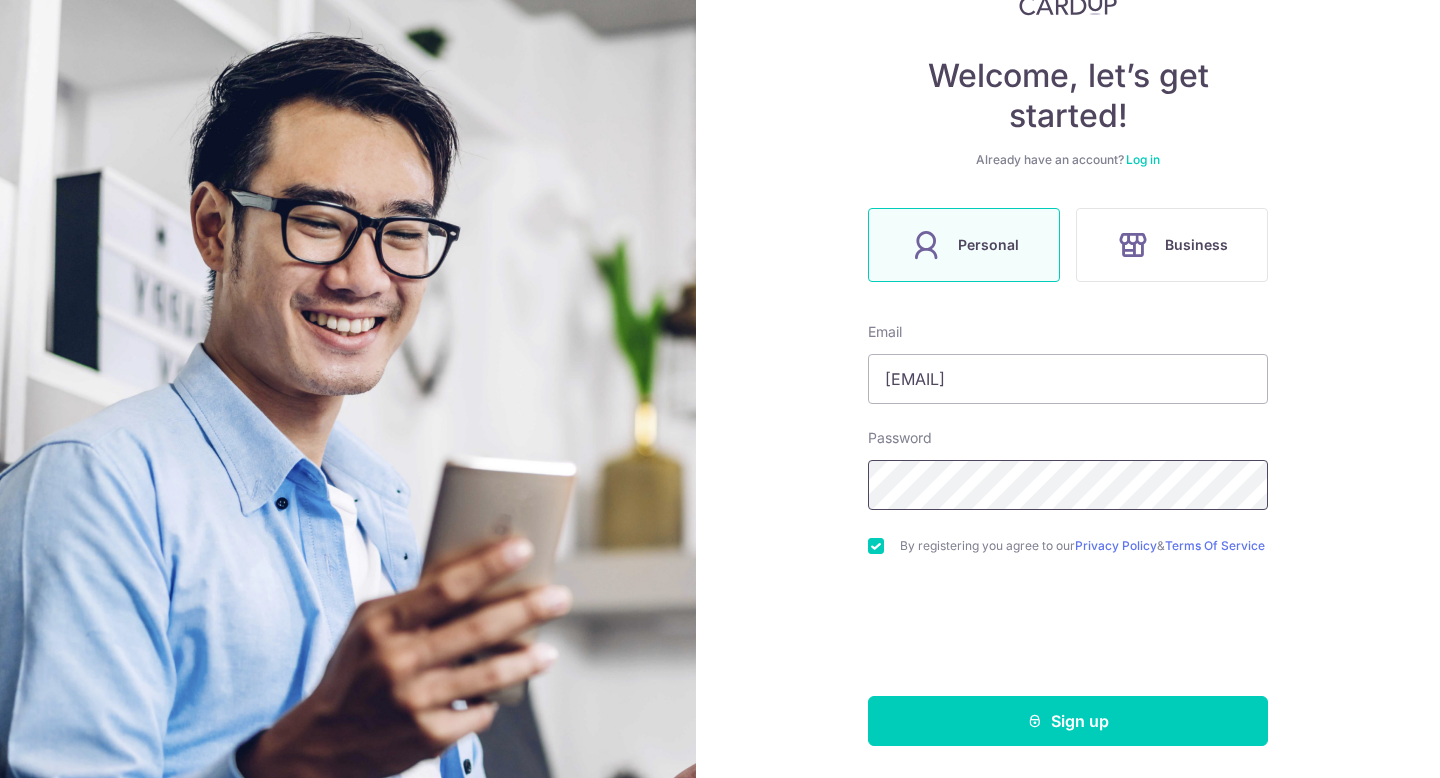click on "Welcome, let’s get started!
Already have an account?  Log in
Personal
Business
Email
sushmithacarkarine96@gmail.com
Password
By registering you agree to our
Privacy Policy
&  Terms Of Service
Sign up" at bounding box center [1068, 389] 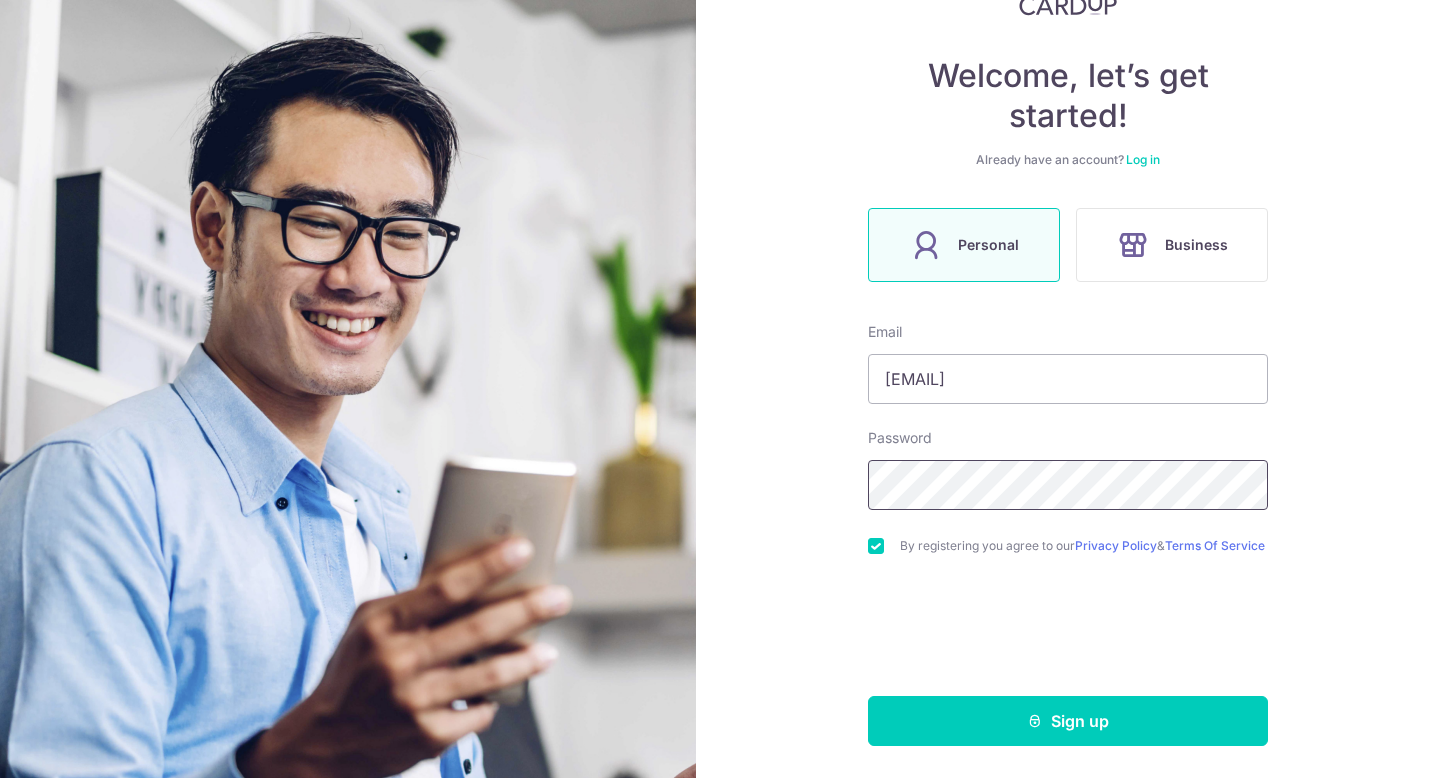 click on "Welcome, let’s get started!
Already have an account?  Log in
Personal
Business
Email
sushmithacarkarine96@gmail.com
Password
By registering you agree to our
Privacy Policy
&  Terms Of Service
Sign up" at bounding box center (1068, 389) 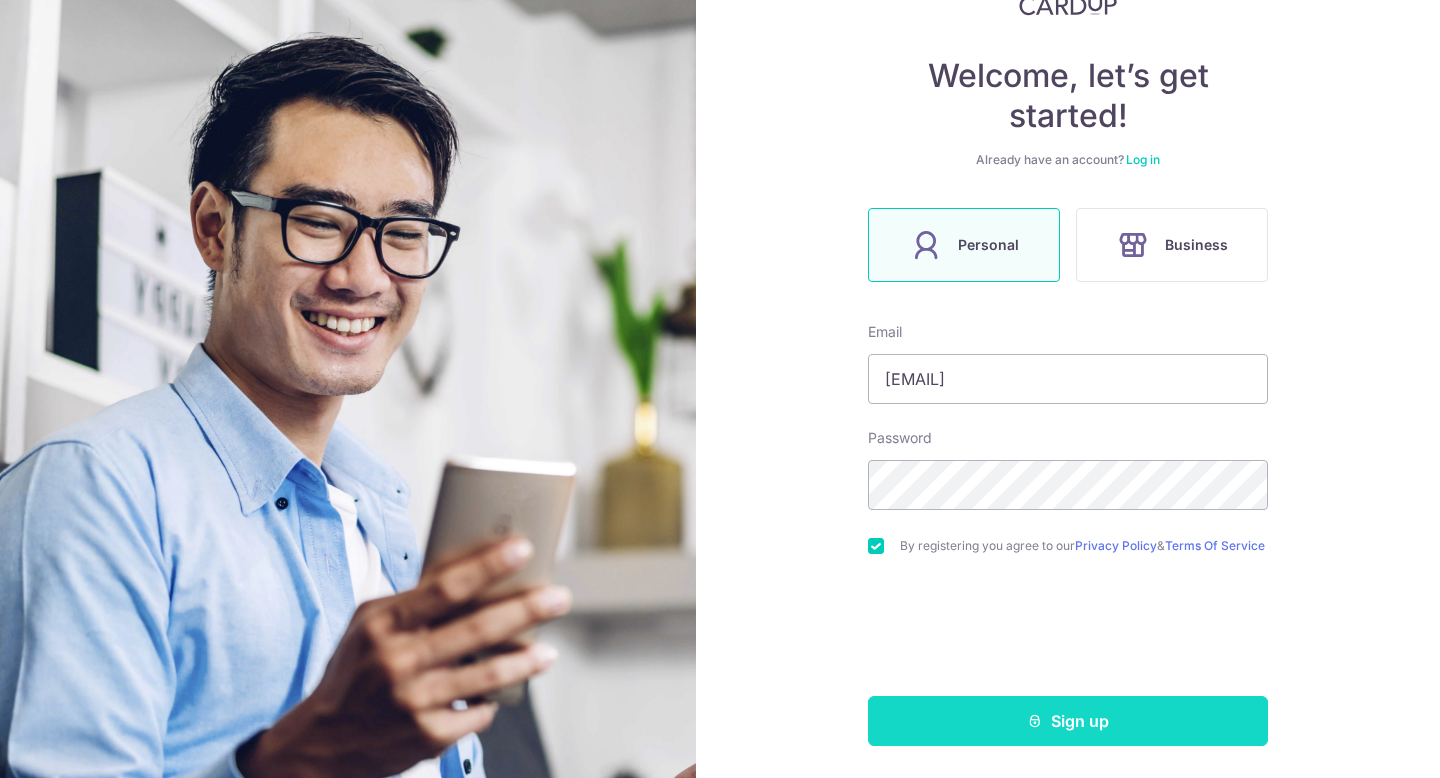 click on "Sign up" at bounding box center [1068, 721] 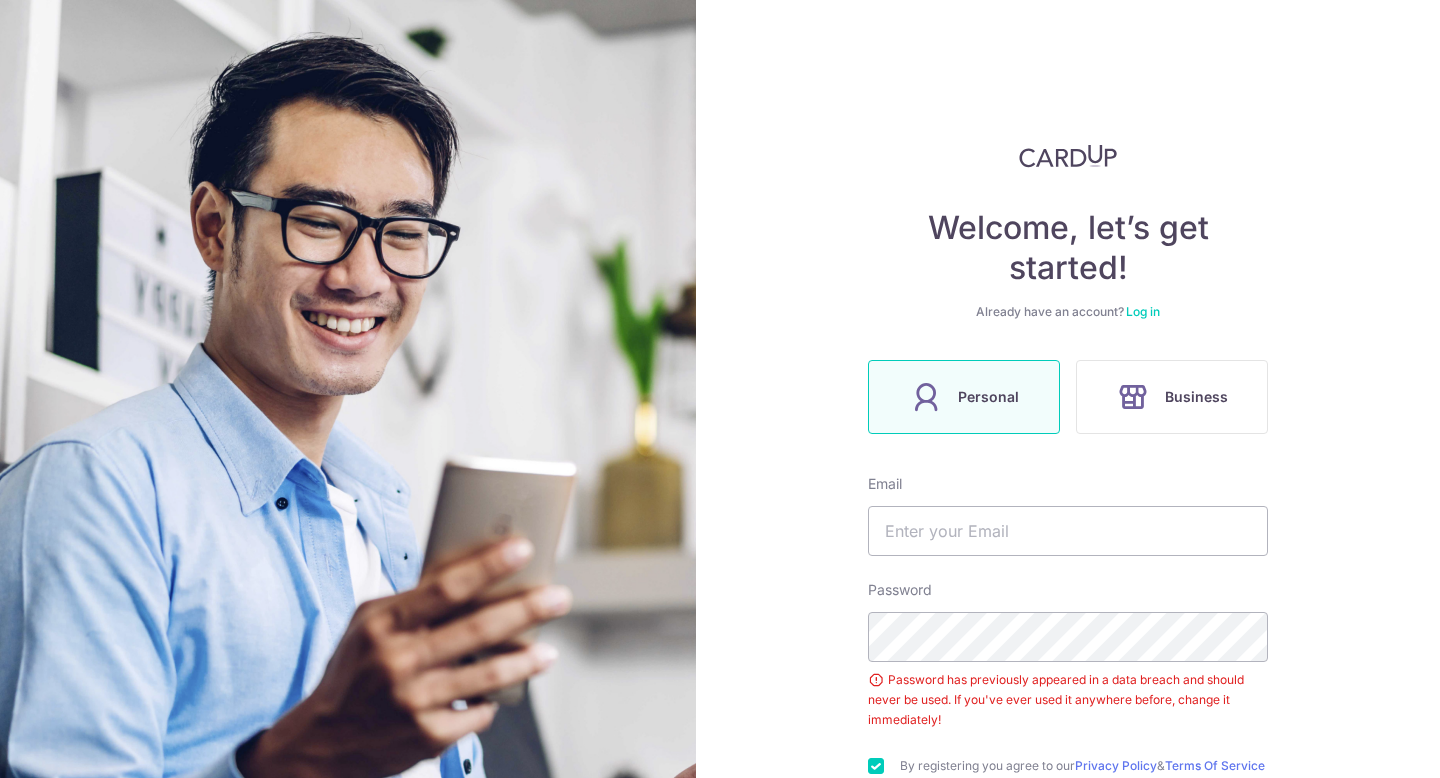 scroll, scrollTop: 0, scrollLeft: 0, axis: both 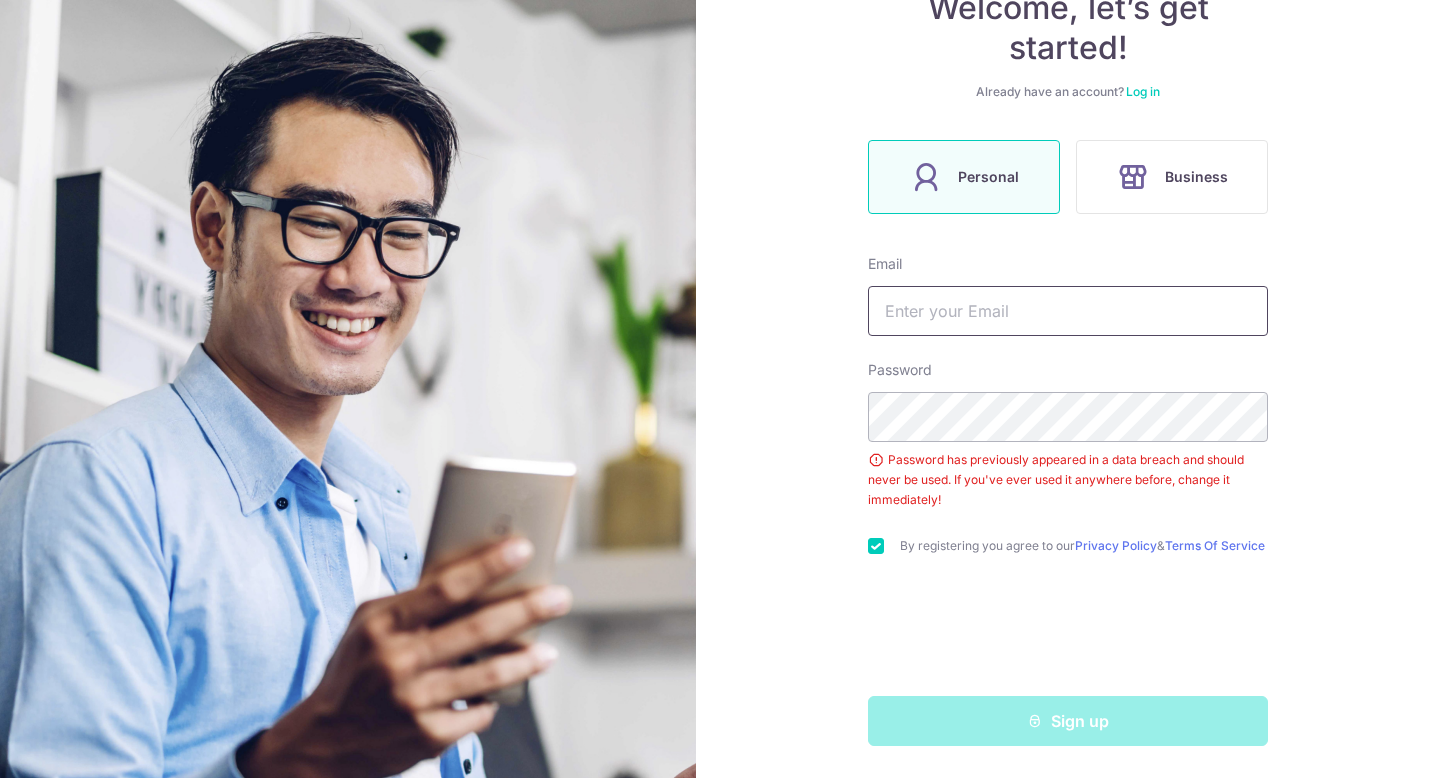 click at bounding box center (1068, 311) 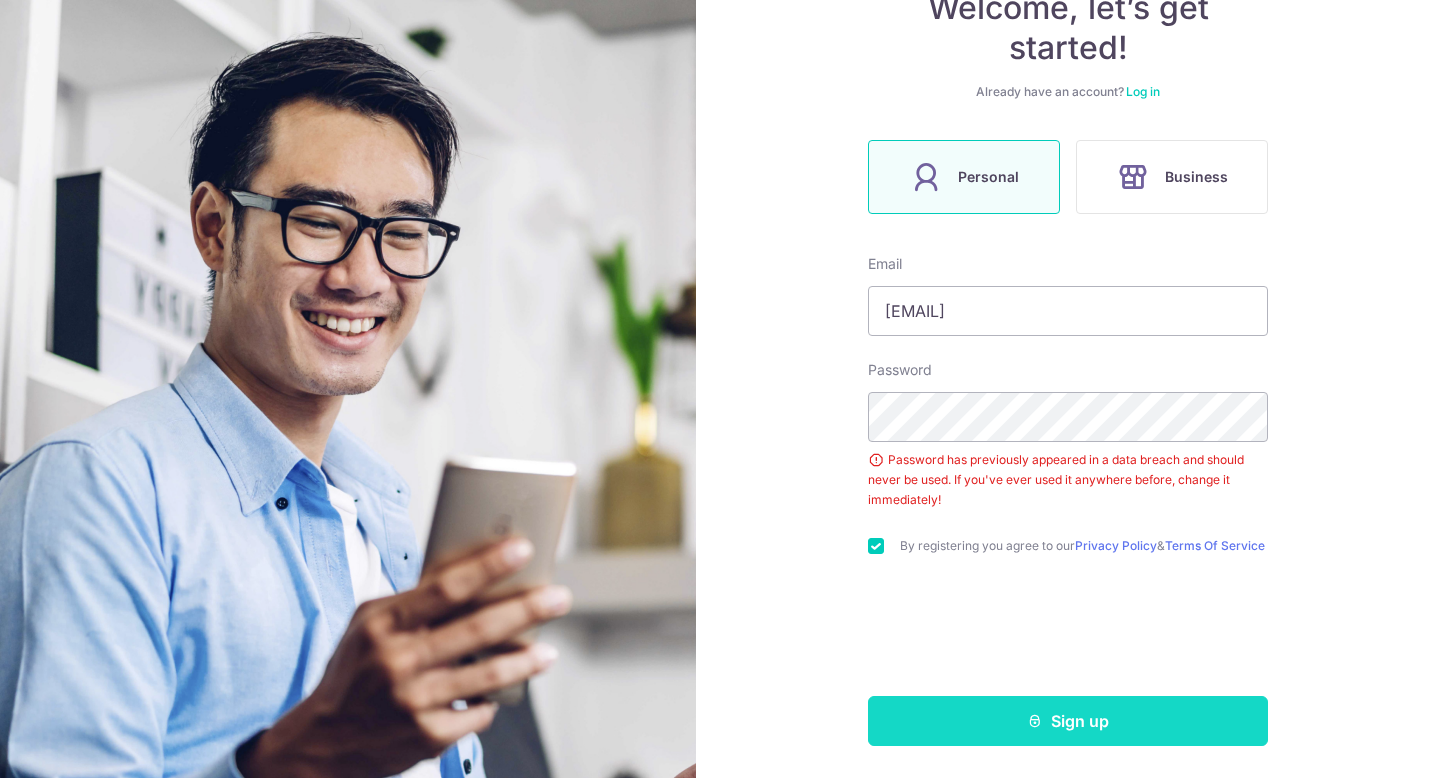 click on "Sign up" at bounding box center [1068, 721] 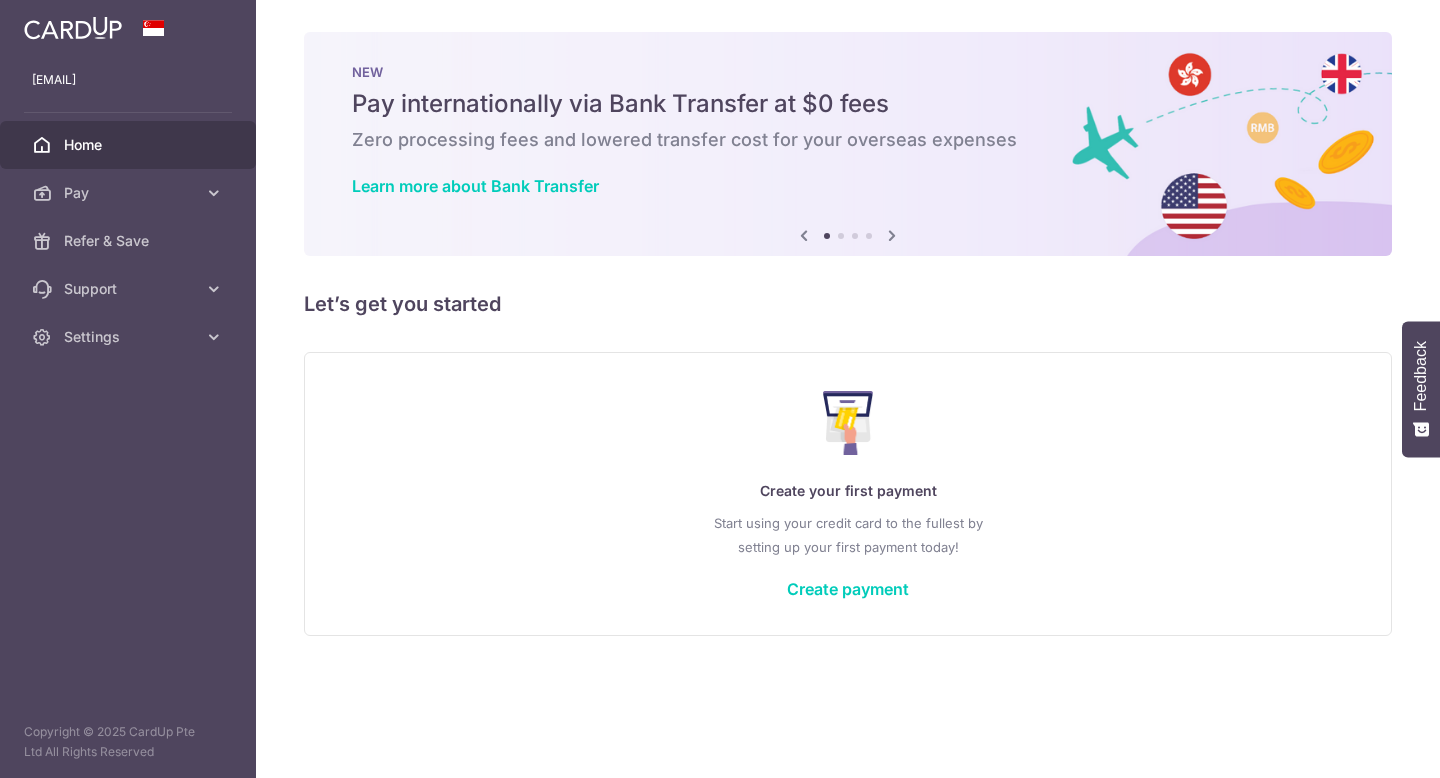 scroll, scrollTop: 0, scrollLeft: 0, axis: both 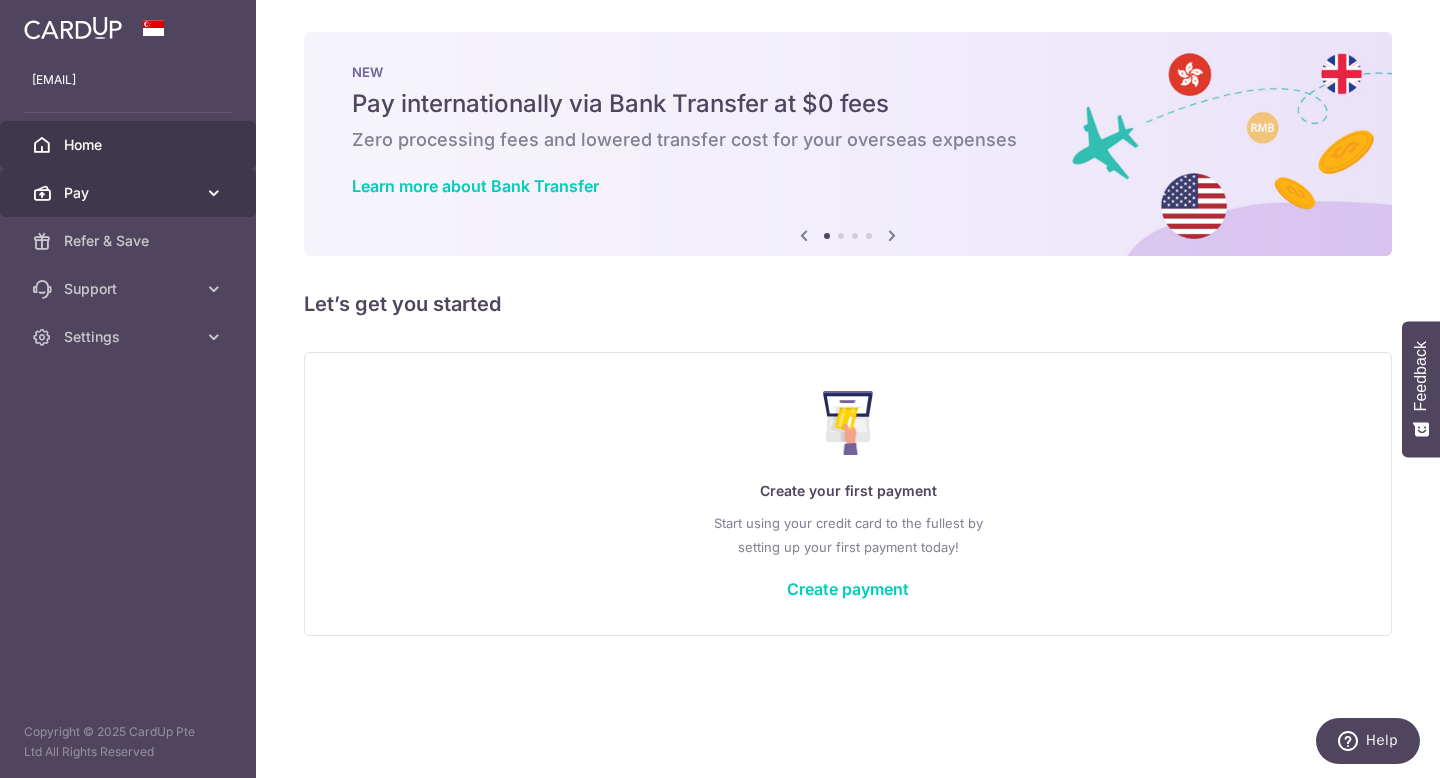 click on "Pay" at bounding box center (128, 193) 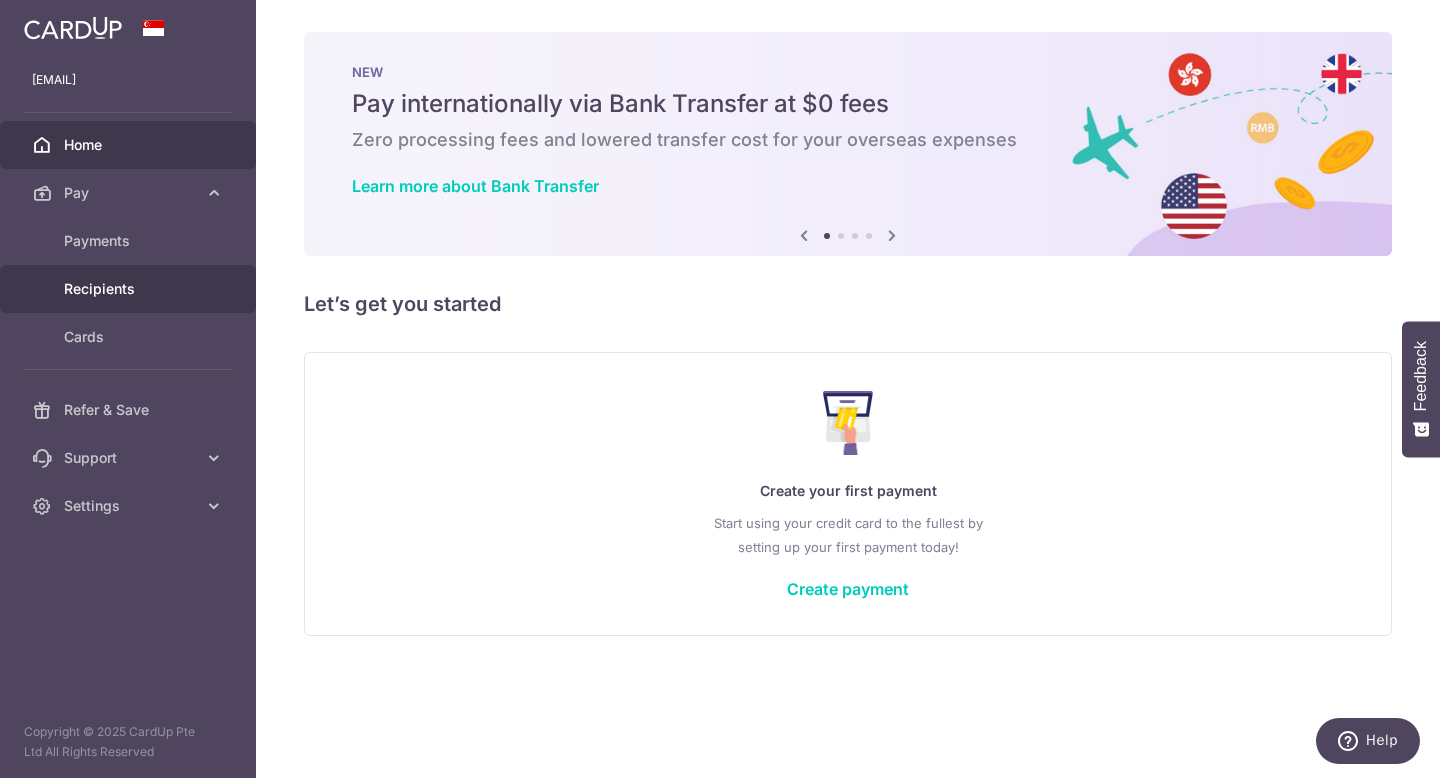 click on "Recipients" at bounding box center [128, 289] 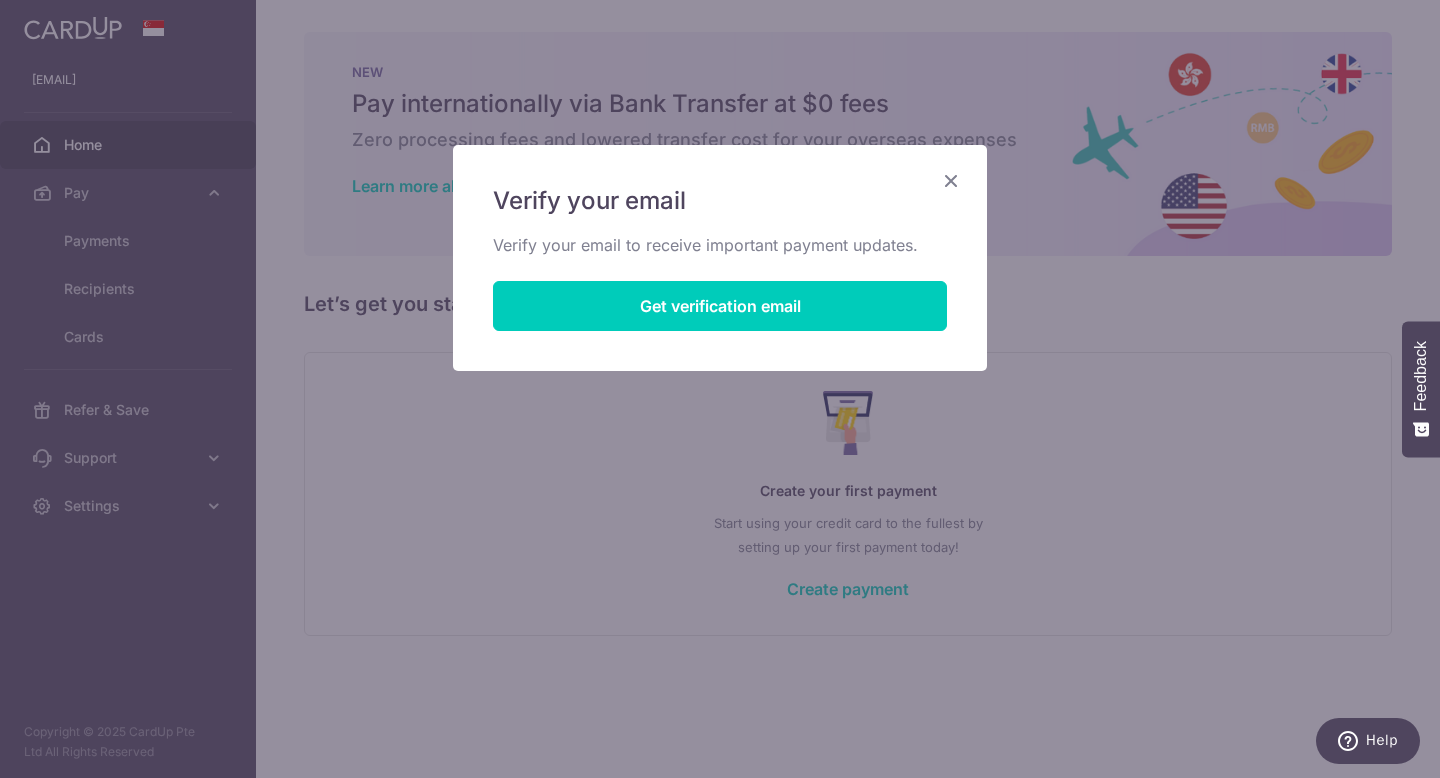 click at bounding box center (951, 180) 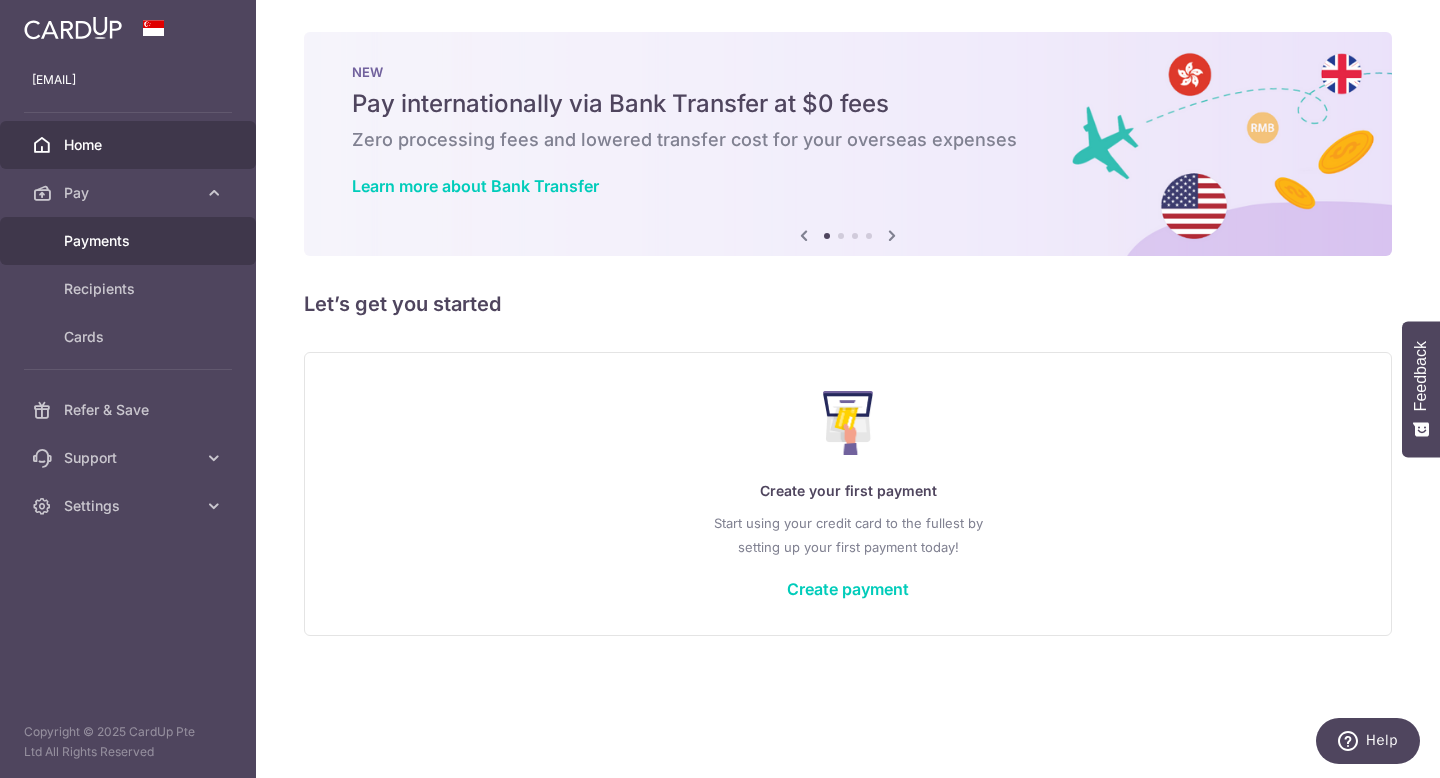 click on "Payments" at bounding box center (130, 241) 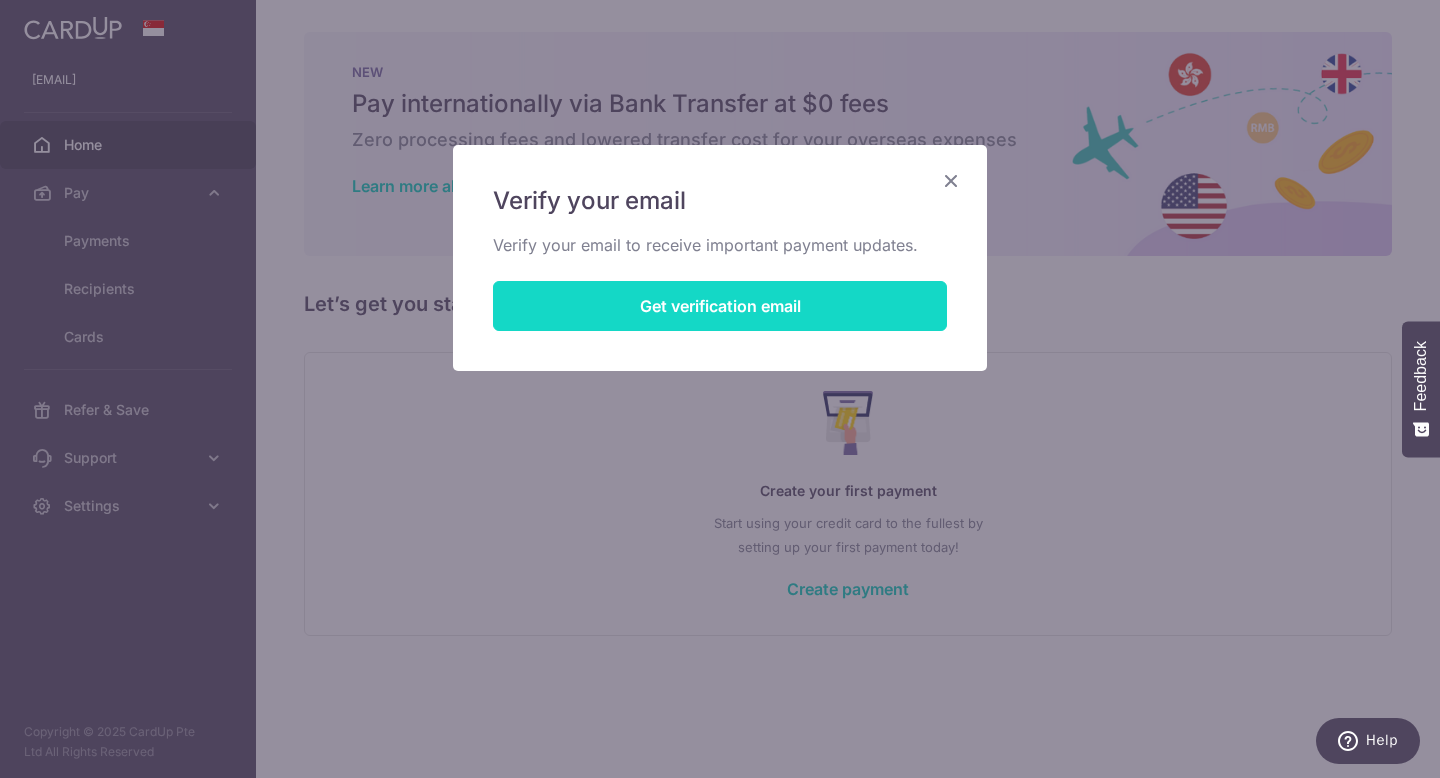 click on "Get verification email" at bounding box center [720, 306] 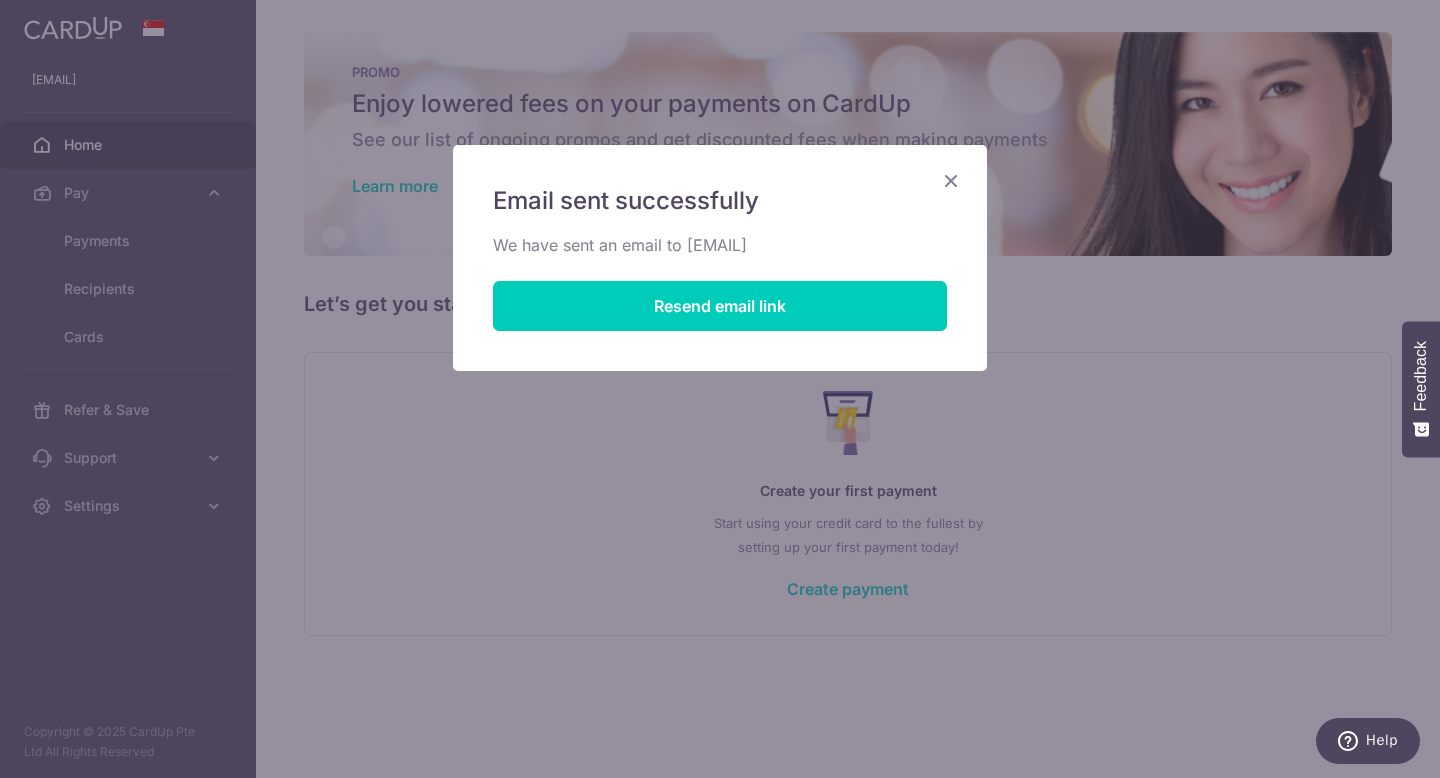 click at bounding box center (951, 180) 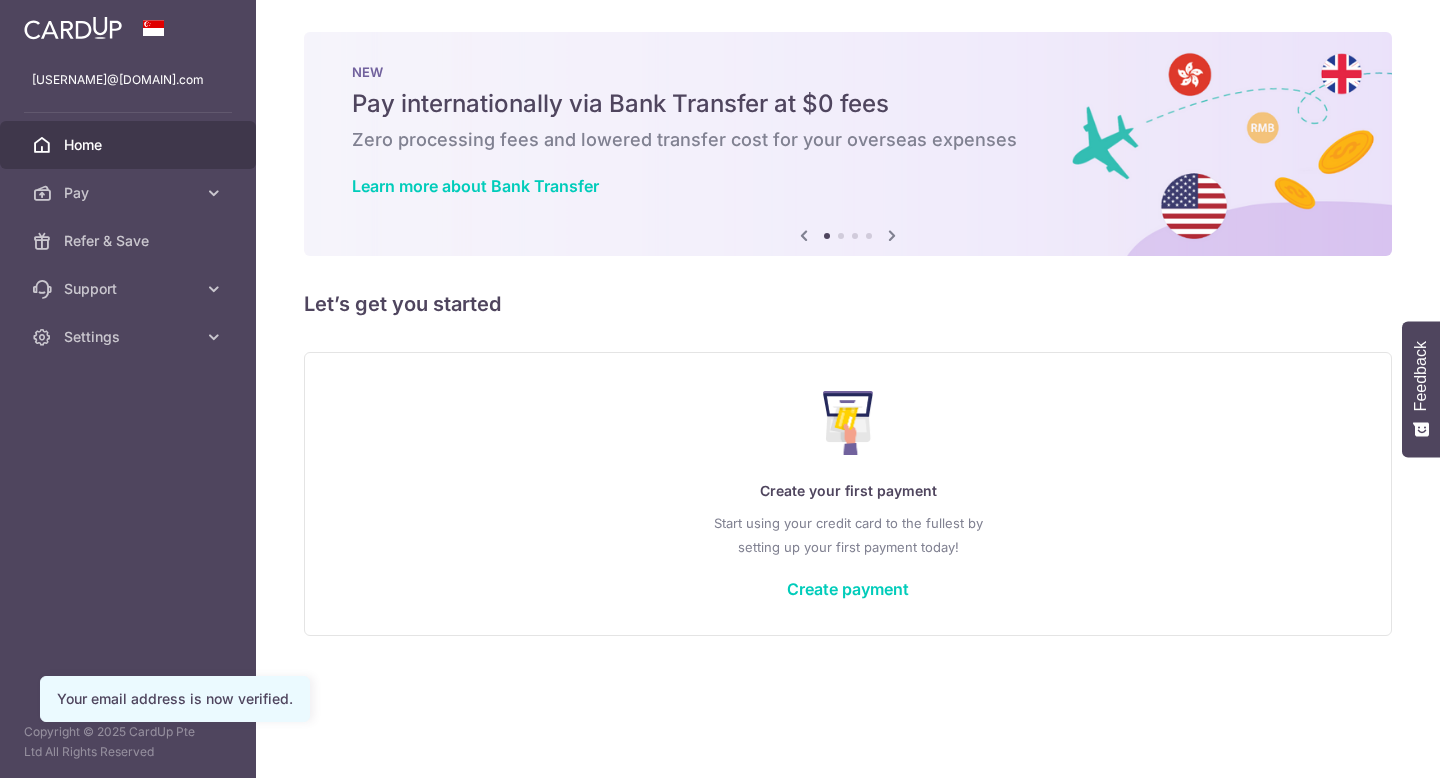 scroll, scrollTop: 0, scrollLeft: 0, axis: both 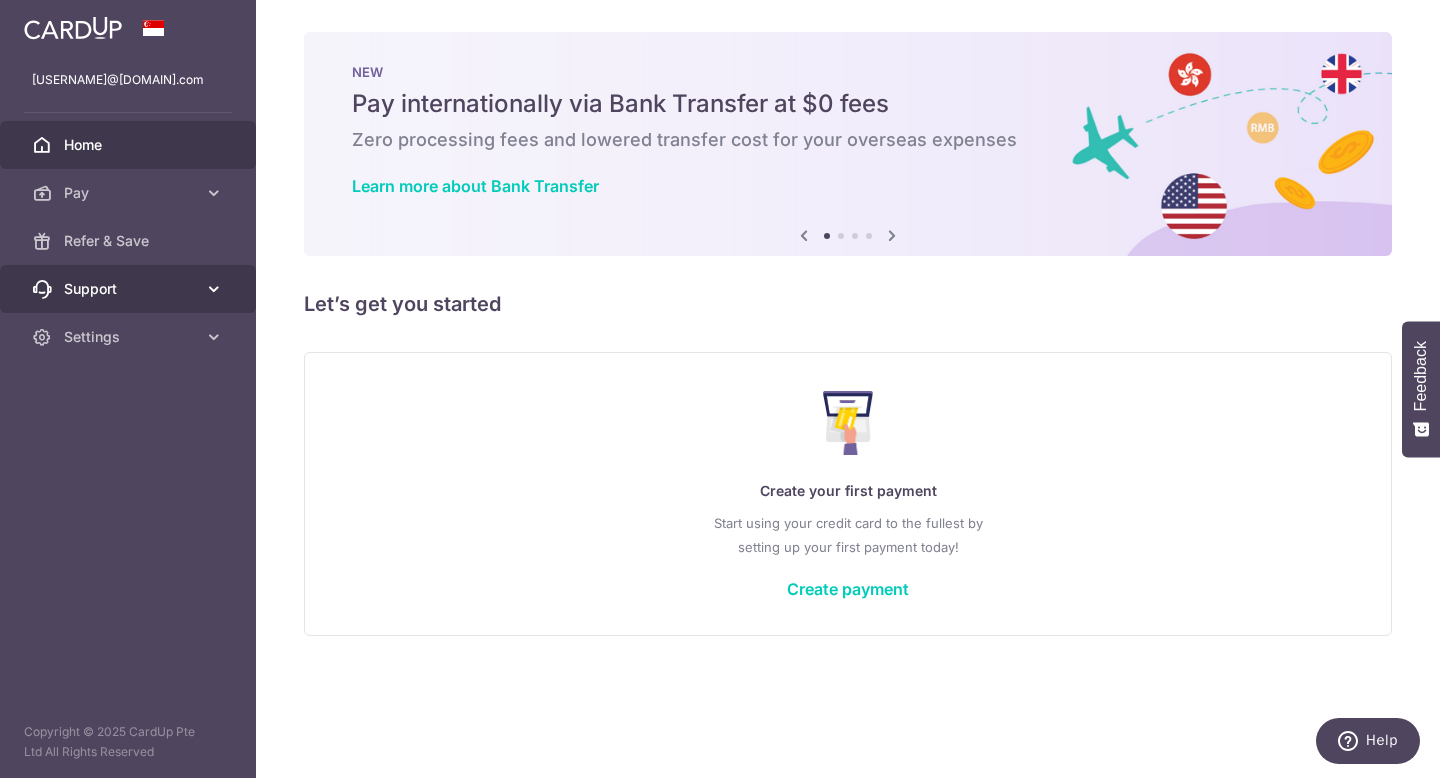 click at bounding box center (214, 289) 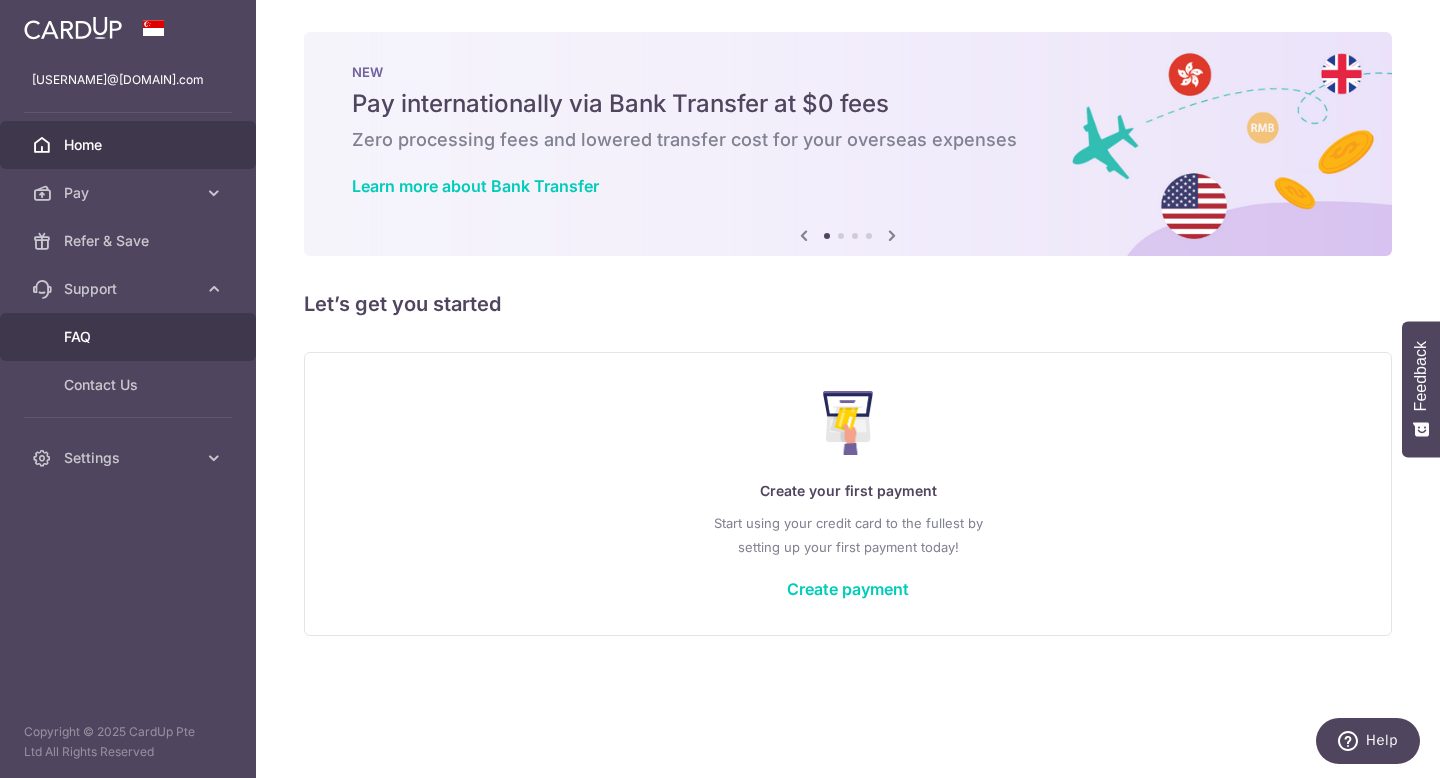 click on "FAQ" at bounding box center [128, 337] 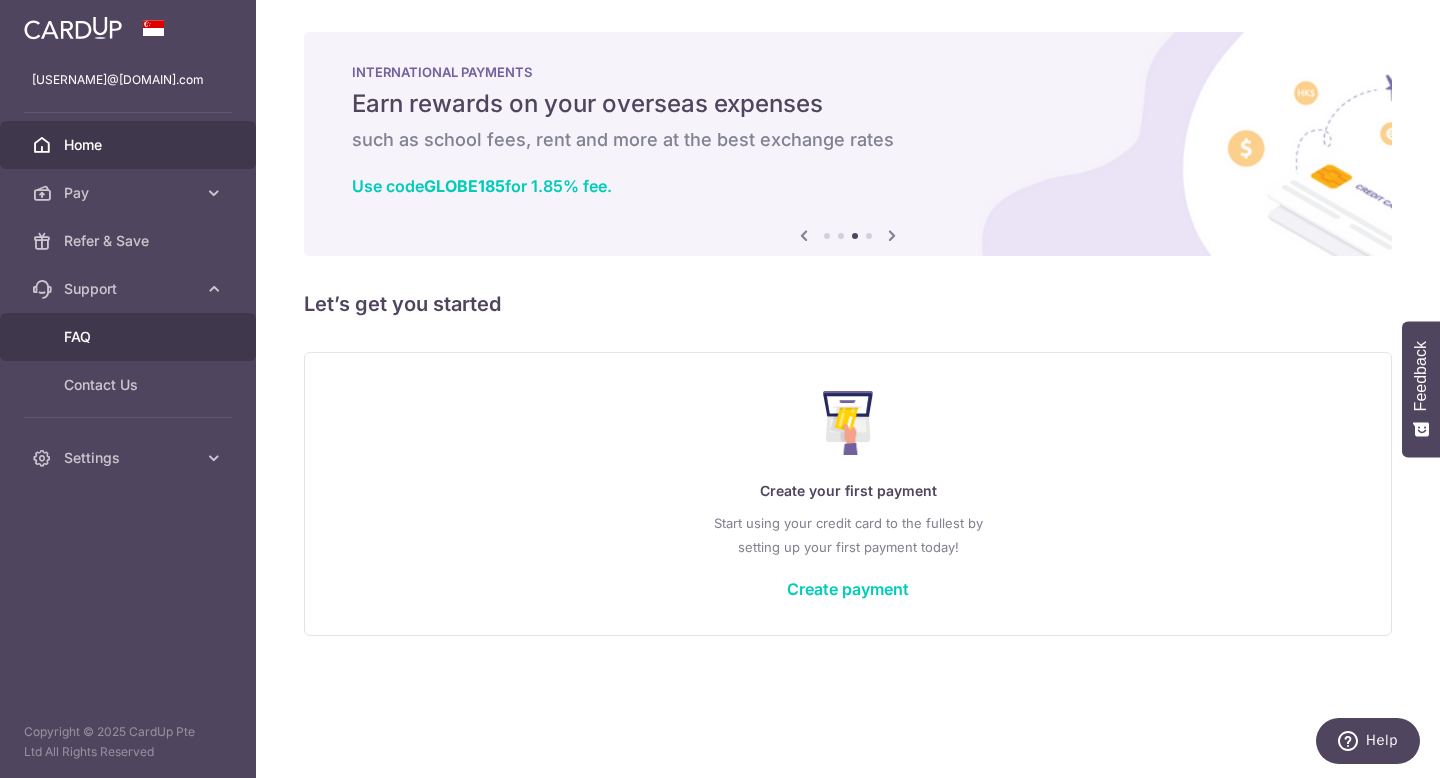 click on "INTERNATIONAL PAYMENTS
Earn rewards on your overseas expenses
such as school fees, rent and more at the best exchange rates
Use code  GLOBE185  for 1.85% fee." at bounding box center [848, 132] 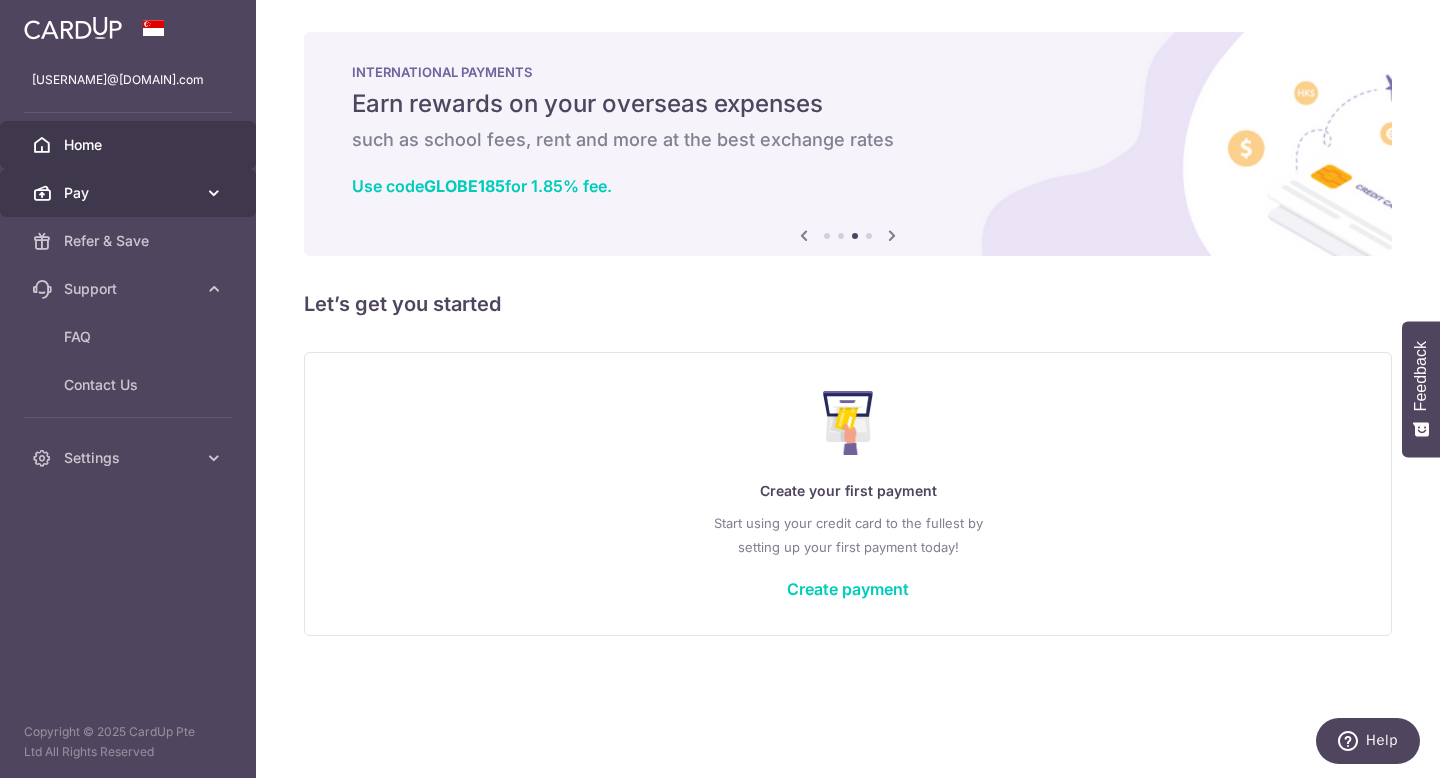 click at bounding box center (214, 193) 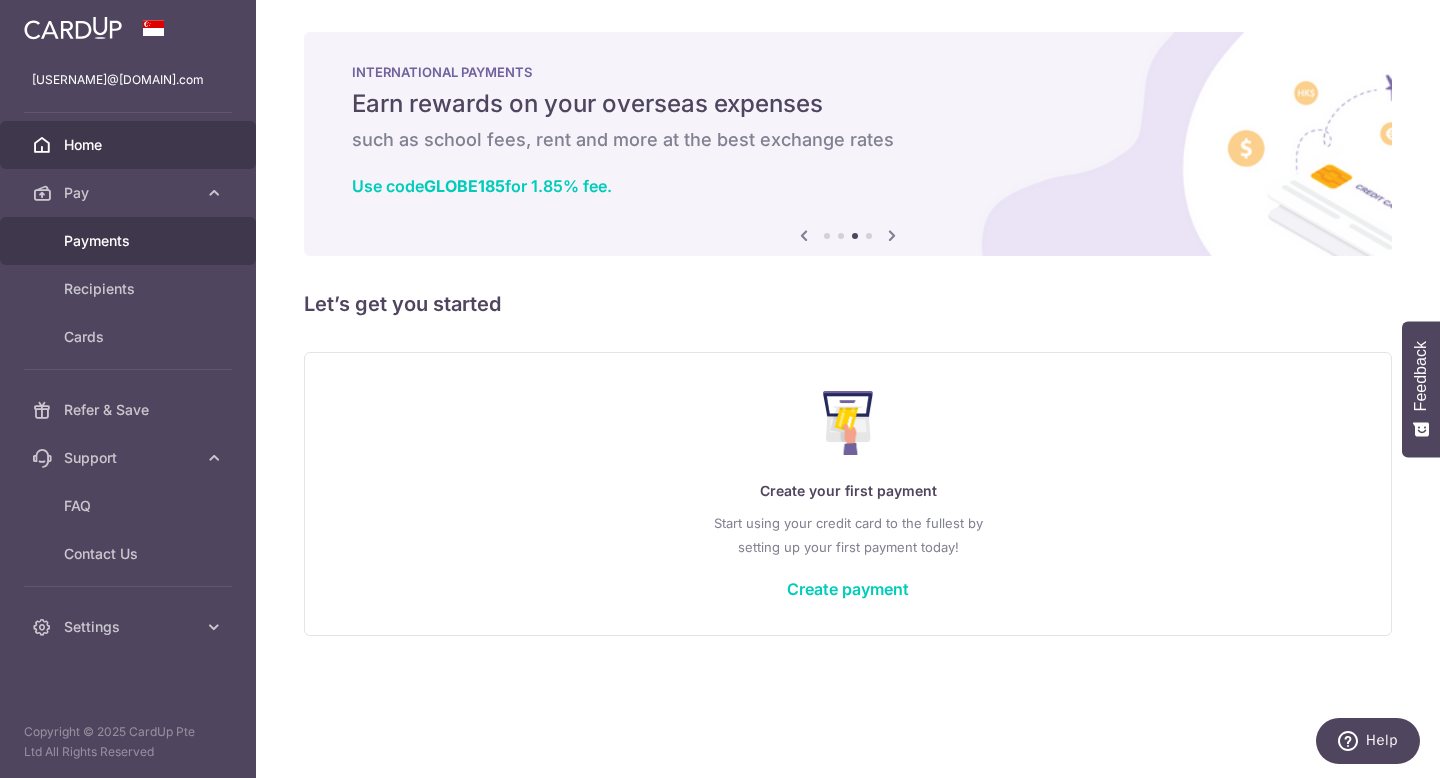click on "Payments" at bounding box center (130, 241) 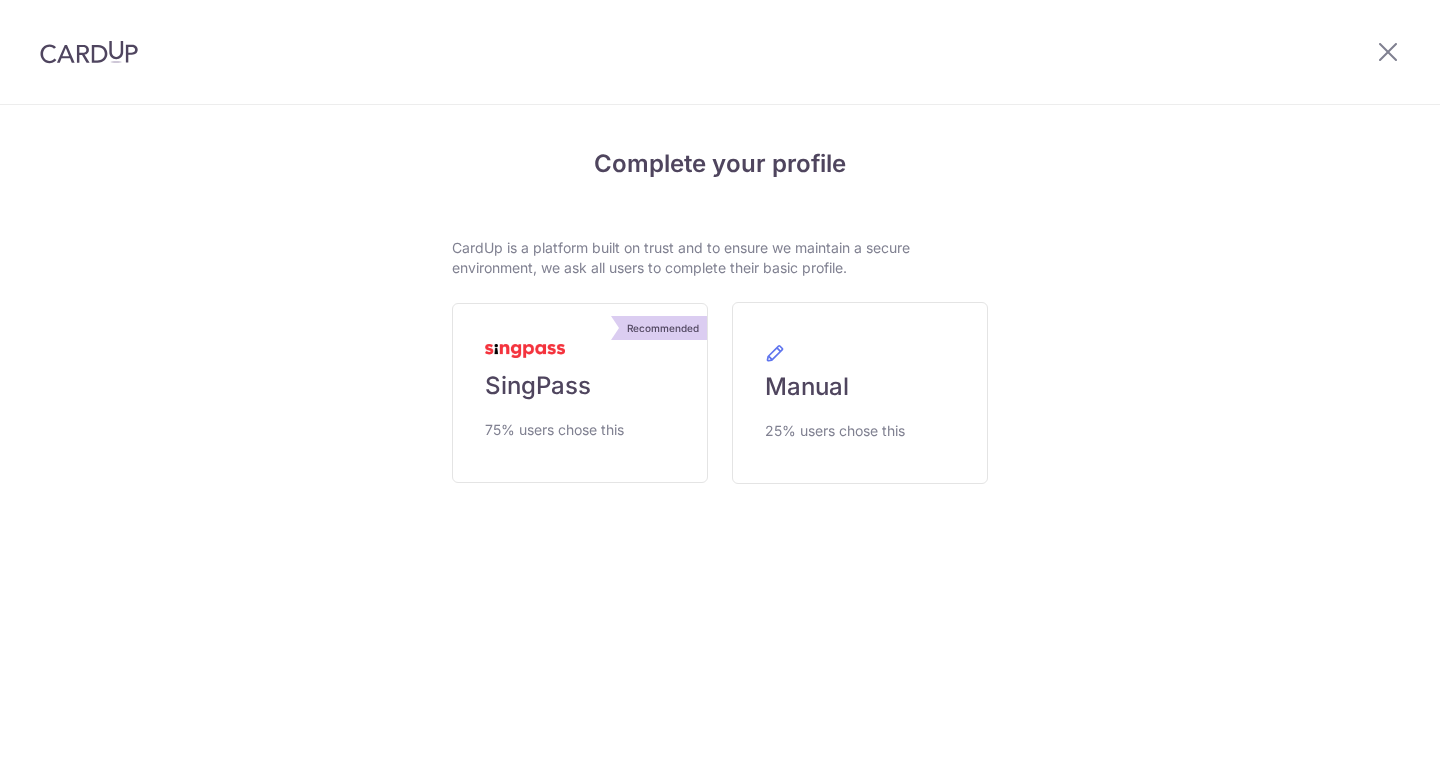 scroll, scrollTop: 0, scrollLeft: 0, axis: both 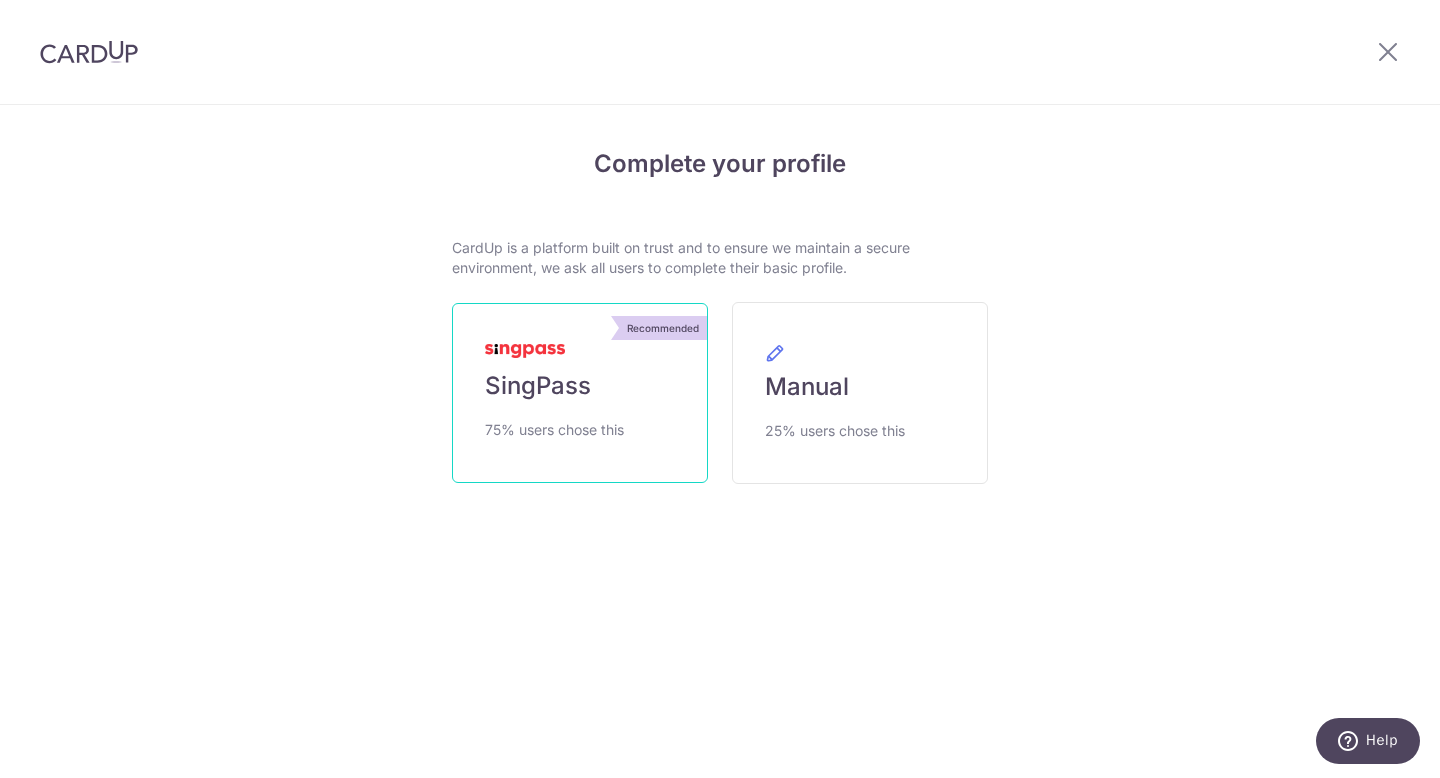 click on "Recommended
SingPass
75% users chose this" at bounding box center (580, 393) 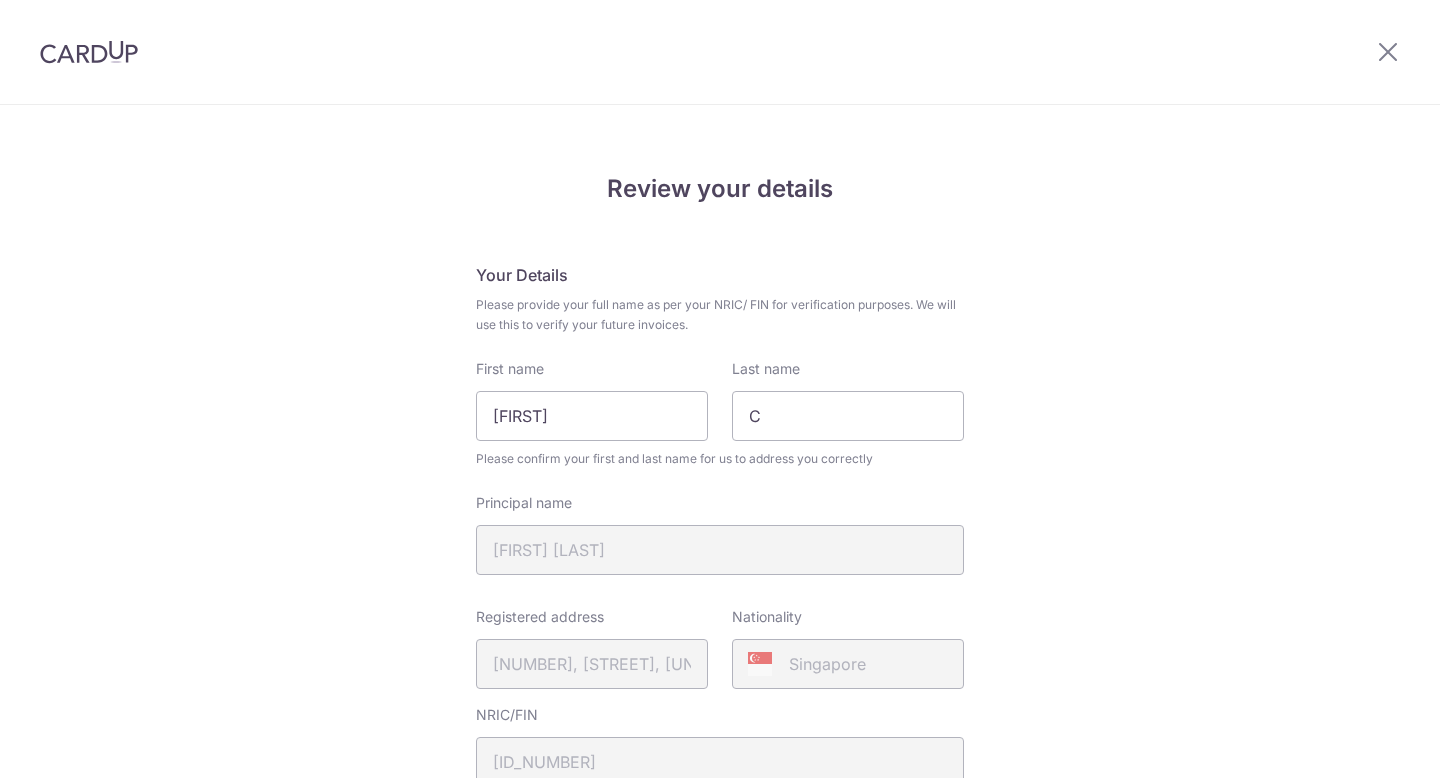 scroll, scrollTop: 0, scrollLeft: 0, axis: both 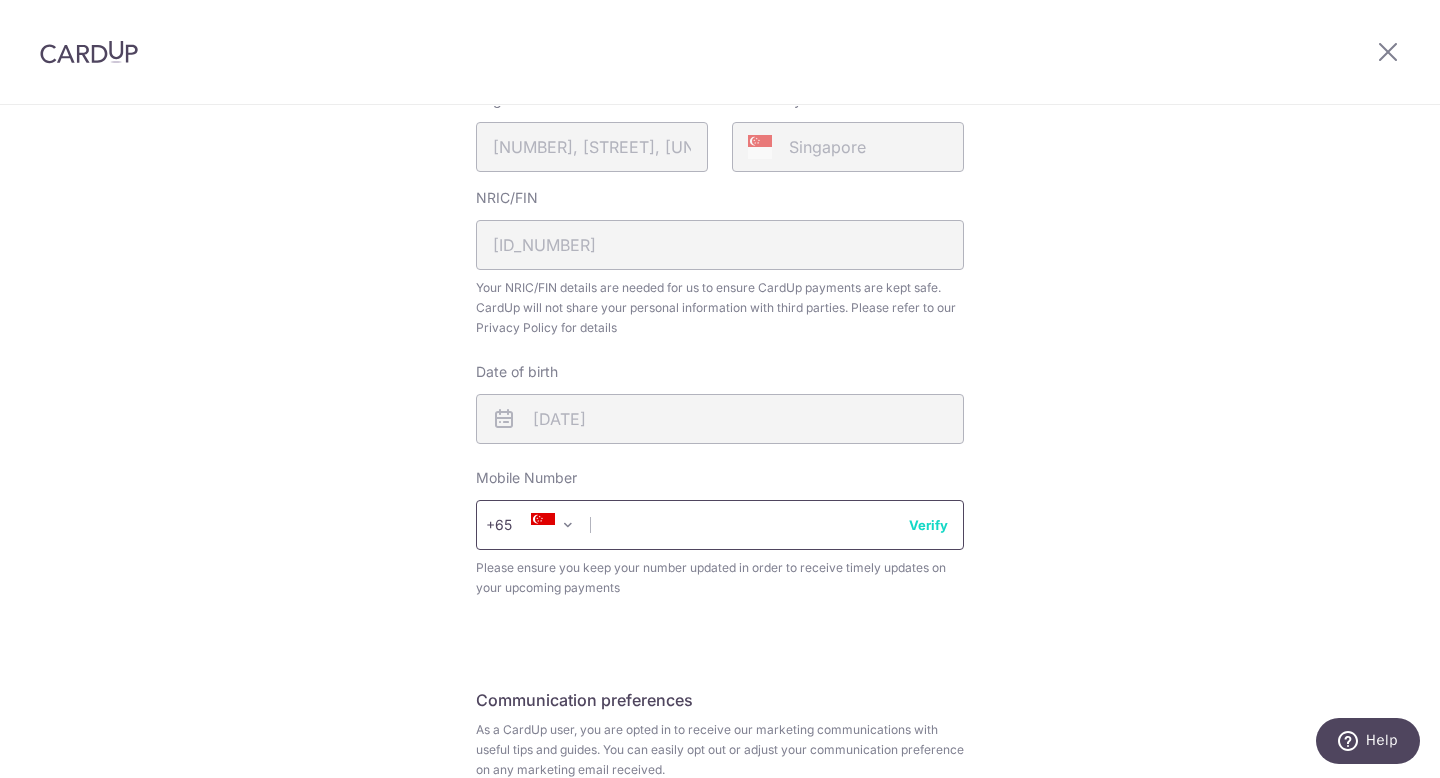 click at bounding box center (720, 525) 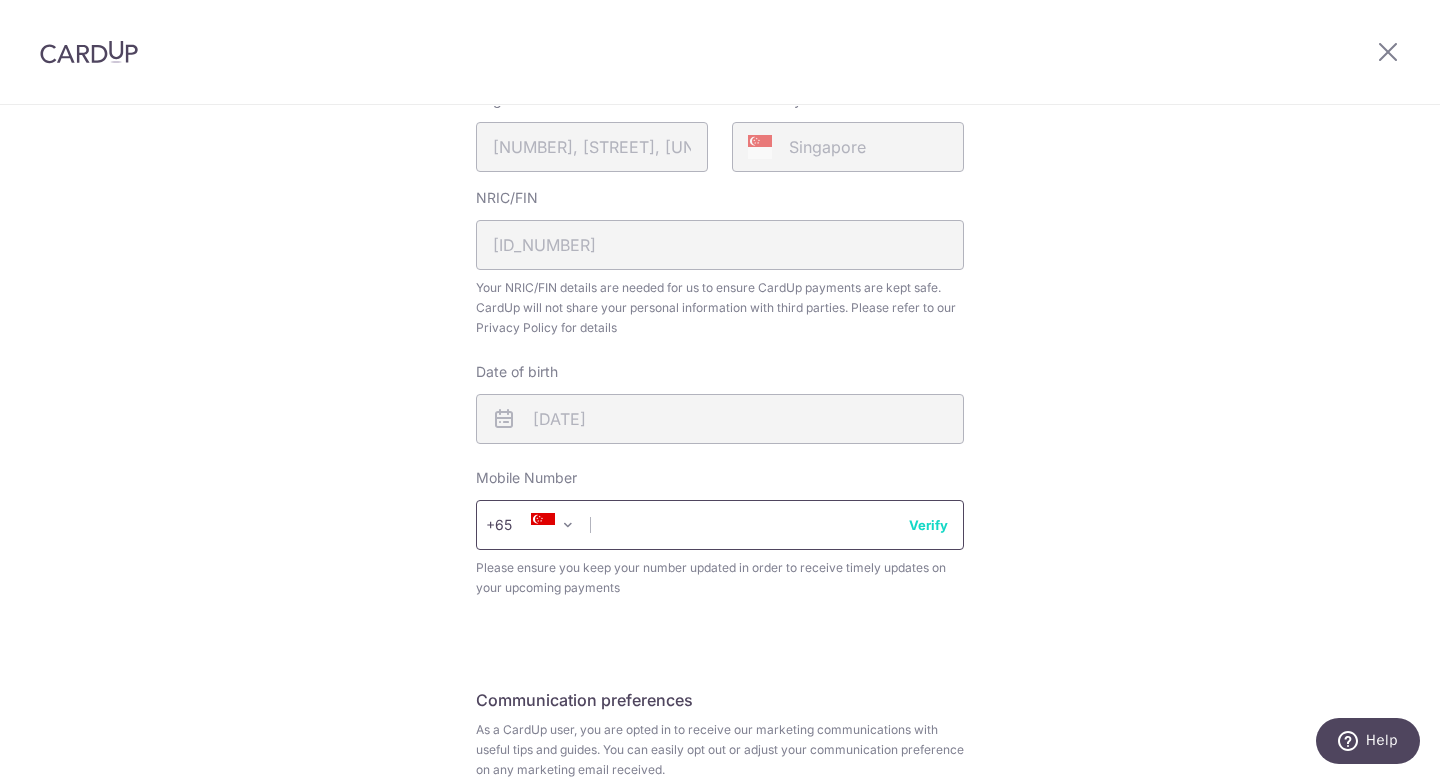type on "93367274" 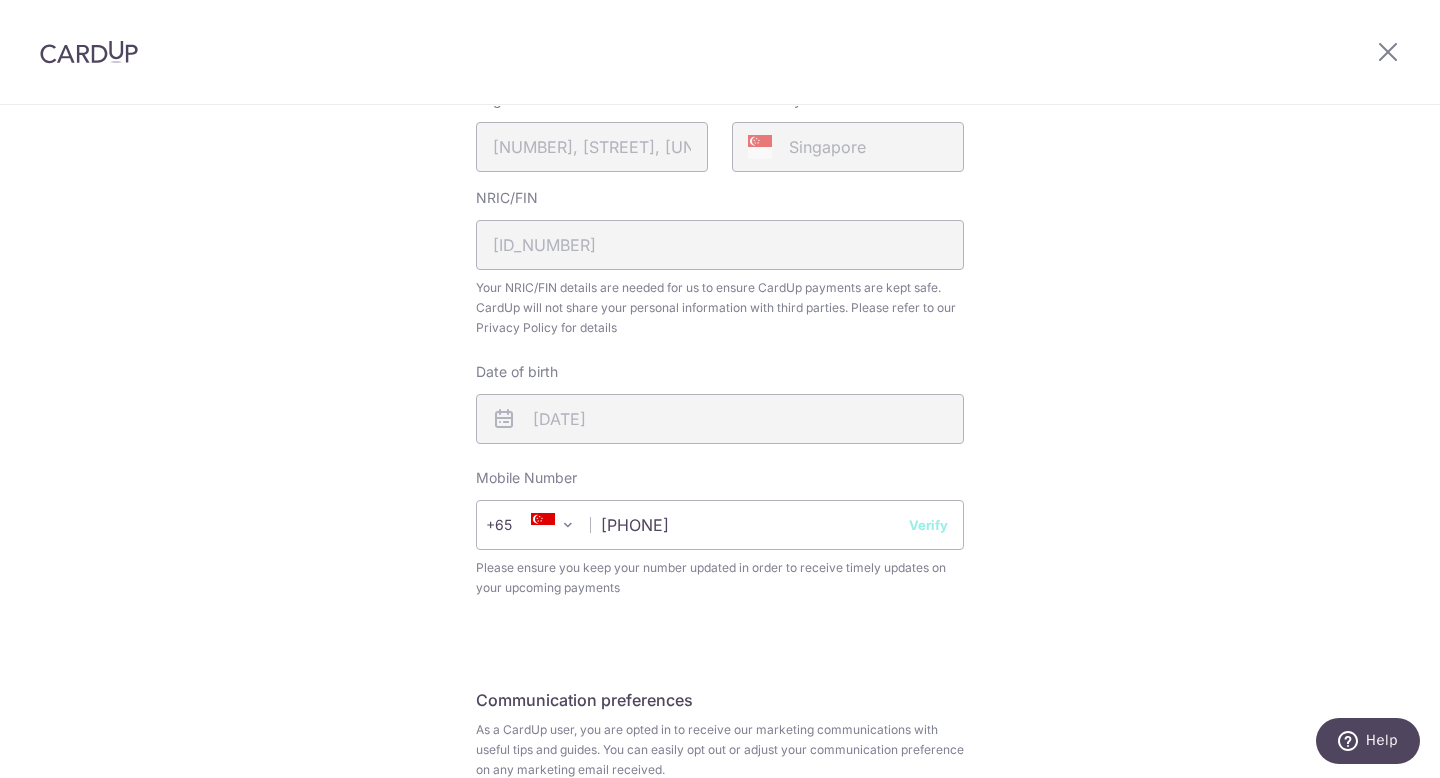 select on "65" 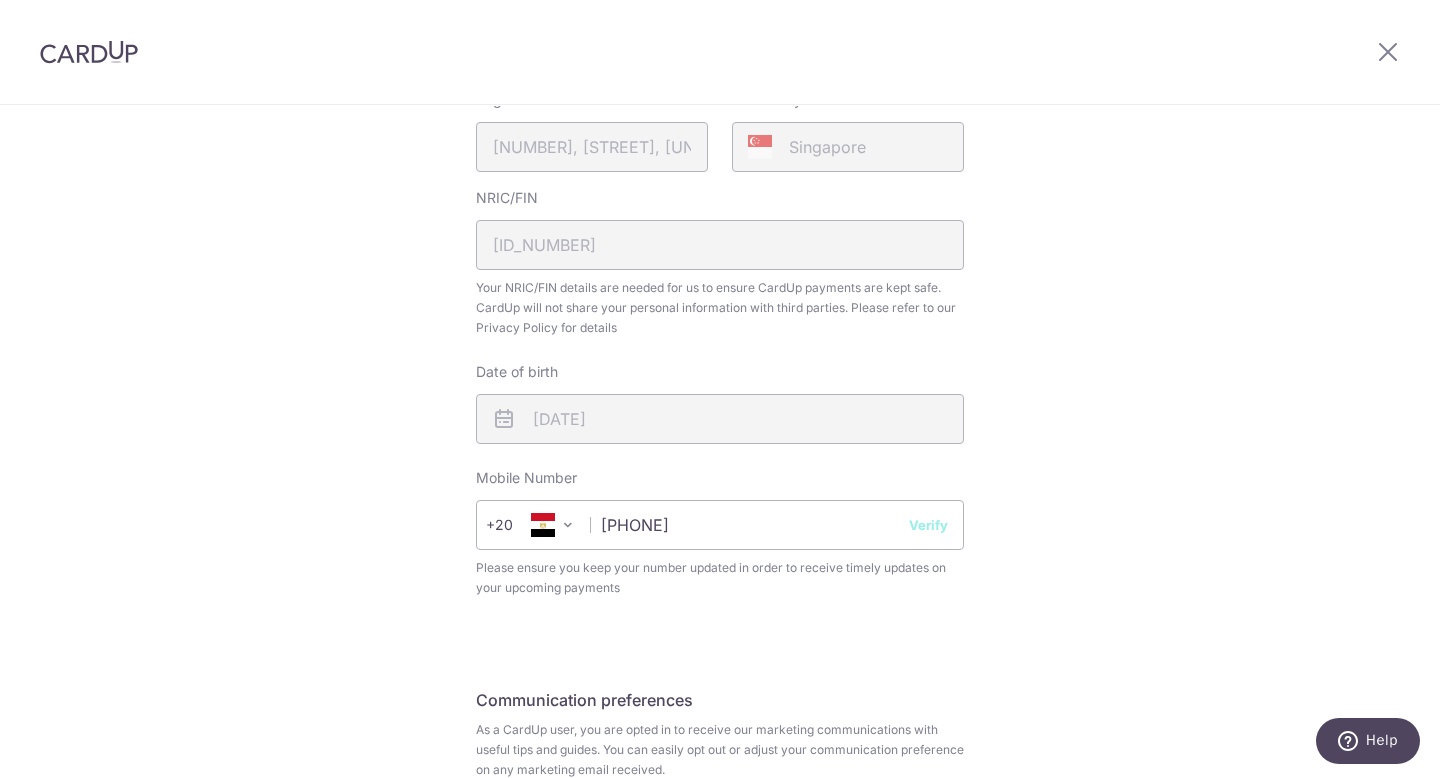 click on "Please ensure you keep your number updated in order to receive timely updates on your upcoming payments" at bounding box center (720, 578) 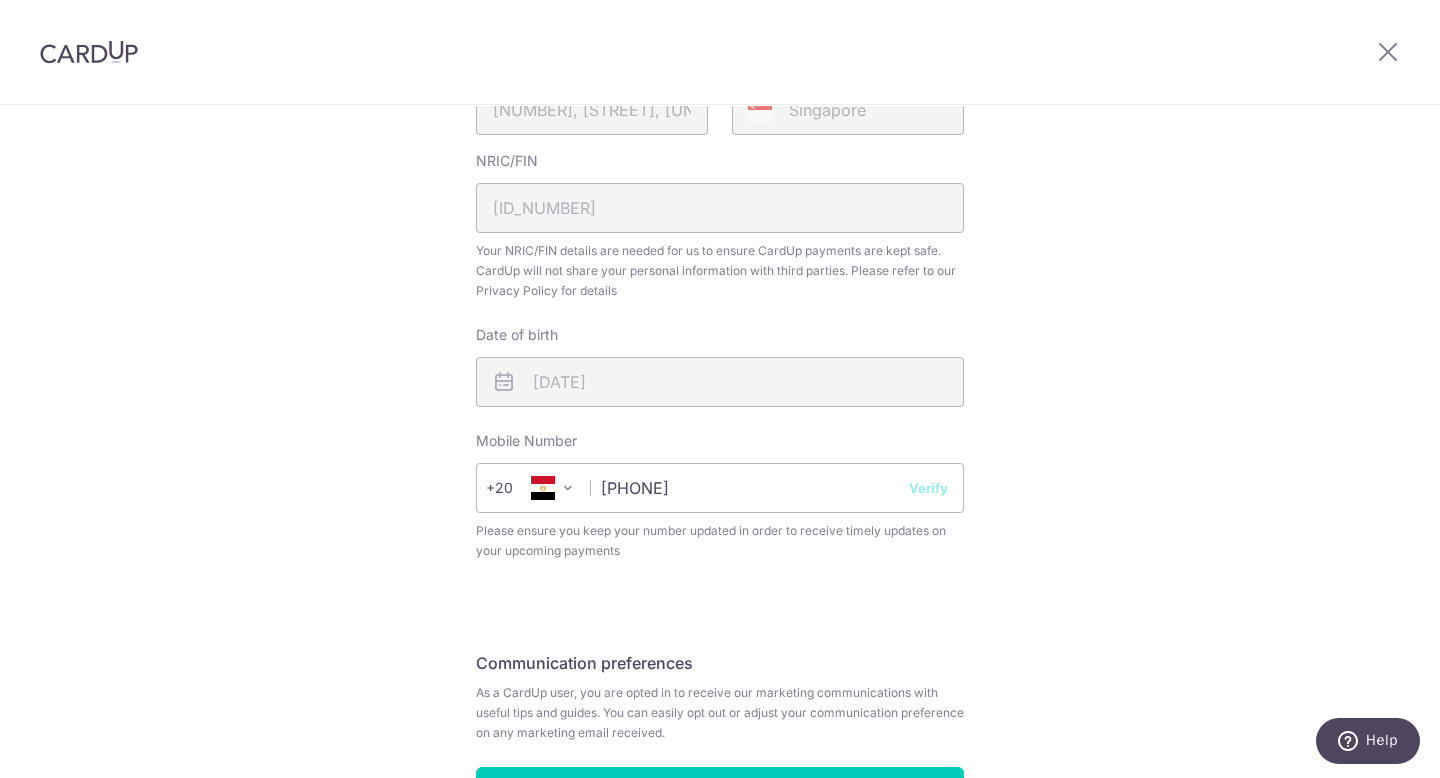 click at bounding box center [568, 488] 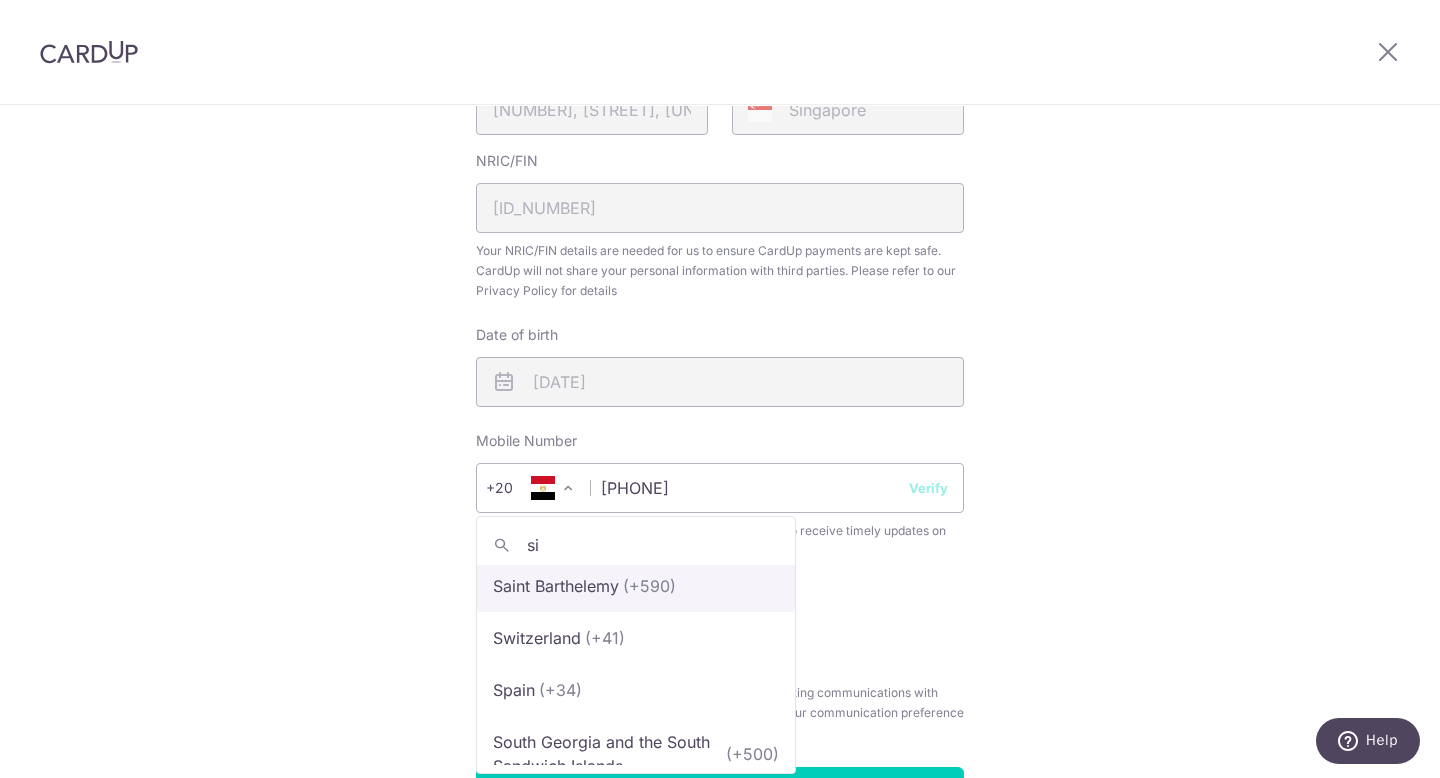 scroll, scrollTop: 0, scrollLeft: 0, axis: both 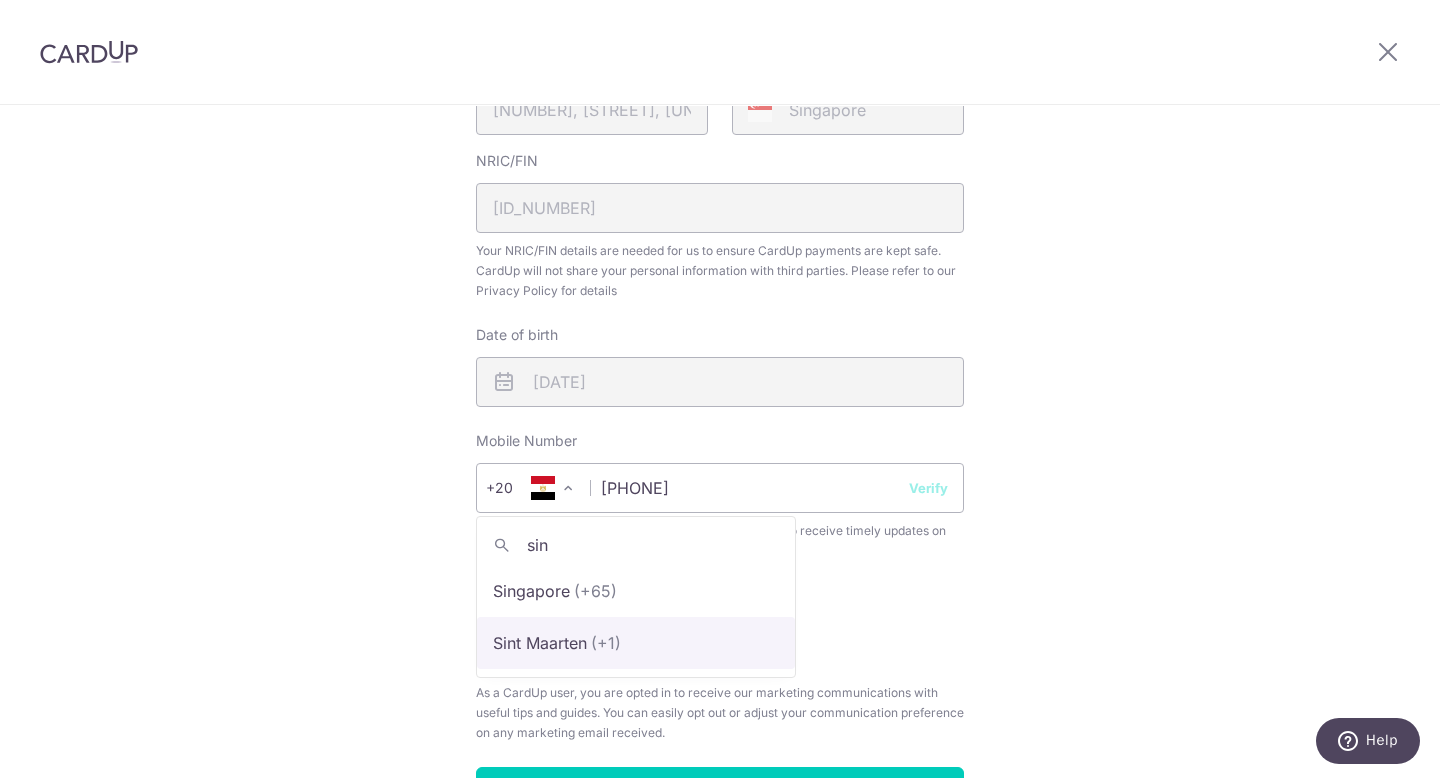 type on "sin" 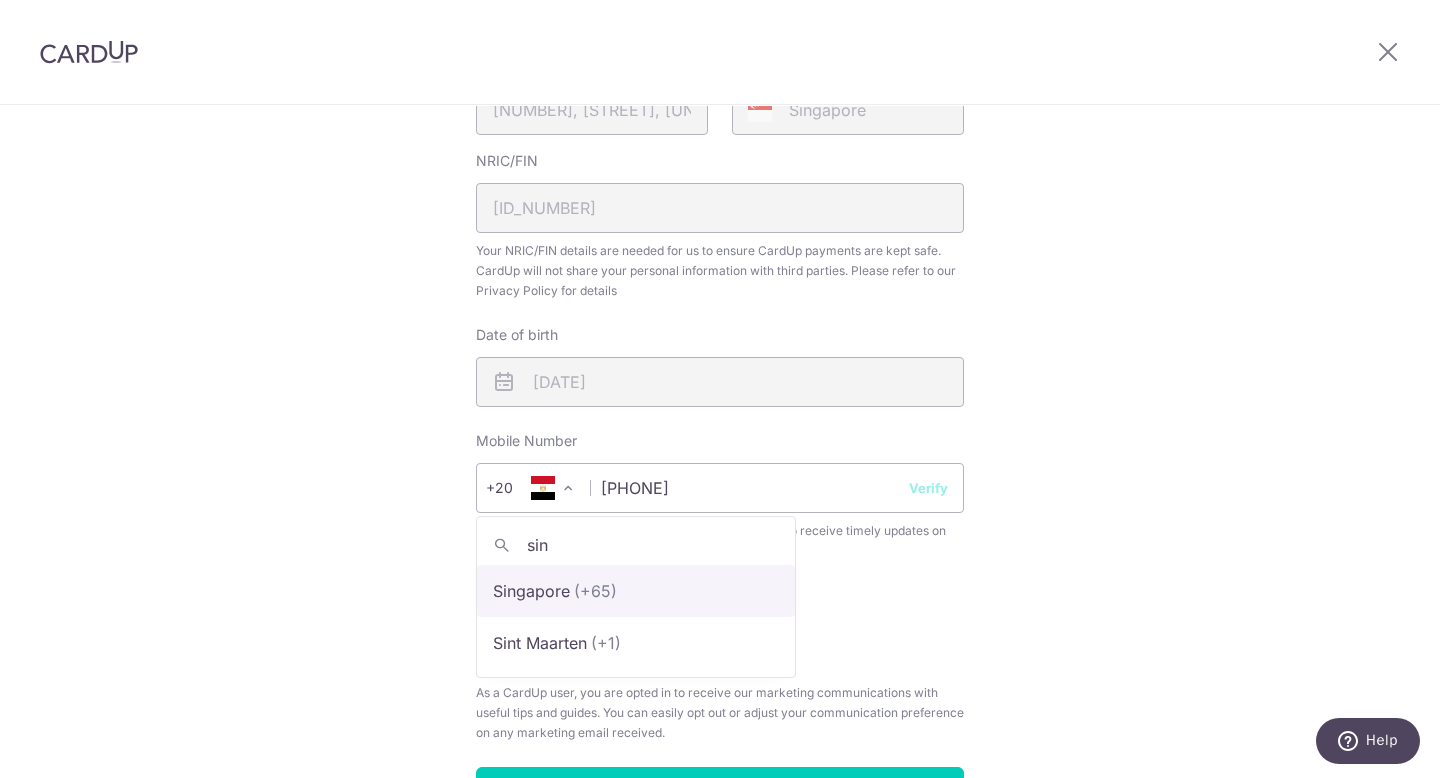 select on "199" 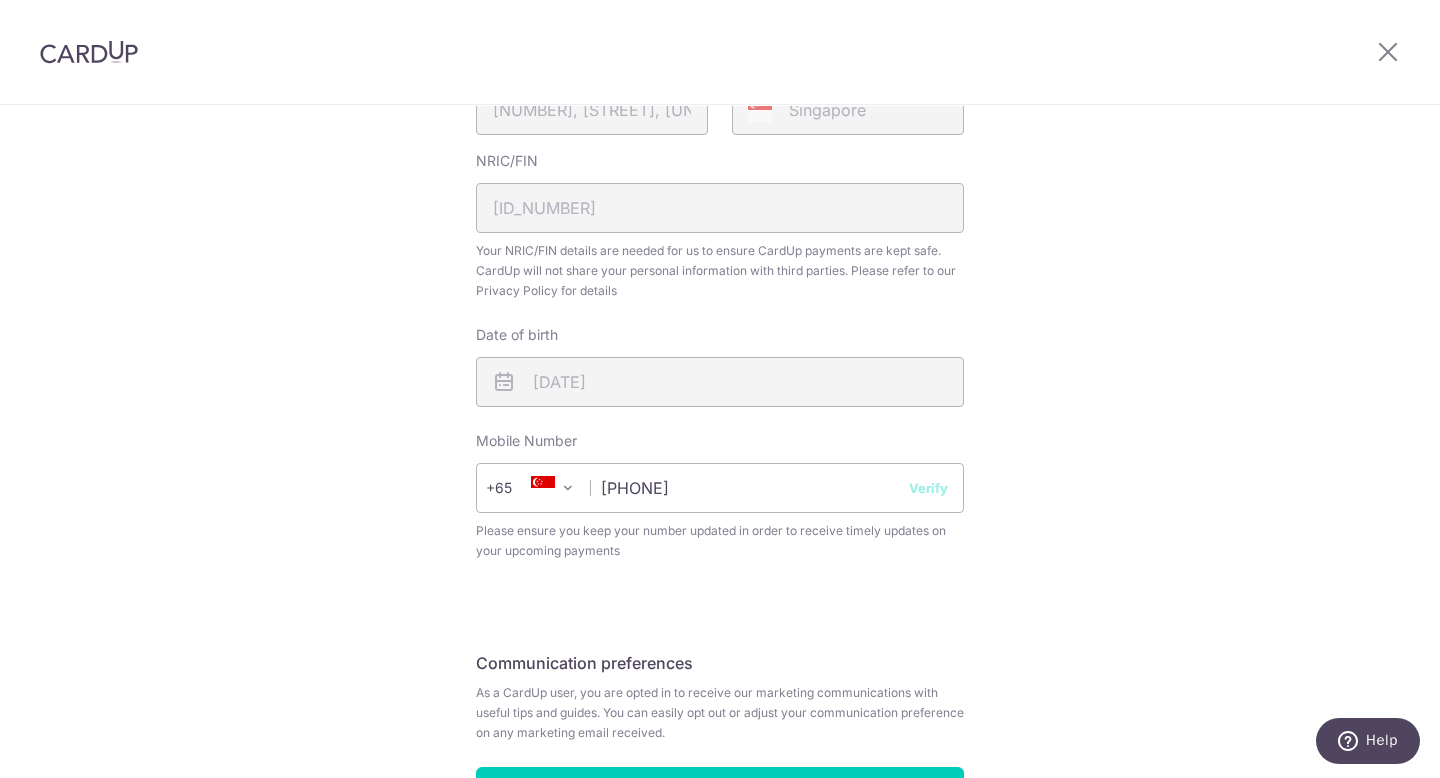 click on "Your Details
Please provide your full name as per your NRIC/ FIN for verification purposes. We will use this to verify your future invoices.
First name
Sushmitha
Last name
C
Please confirm your first and last name for us to address you correctly
Principal name
C SUSHMITHA
Registered address
83, COMPASSVALE BOW, 04, 07, SINGAPORE, 544684
Nationality
Singapore
NRIC/FIN" at bounding box center (720, 147) 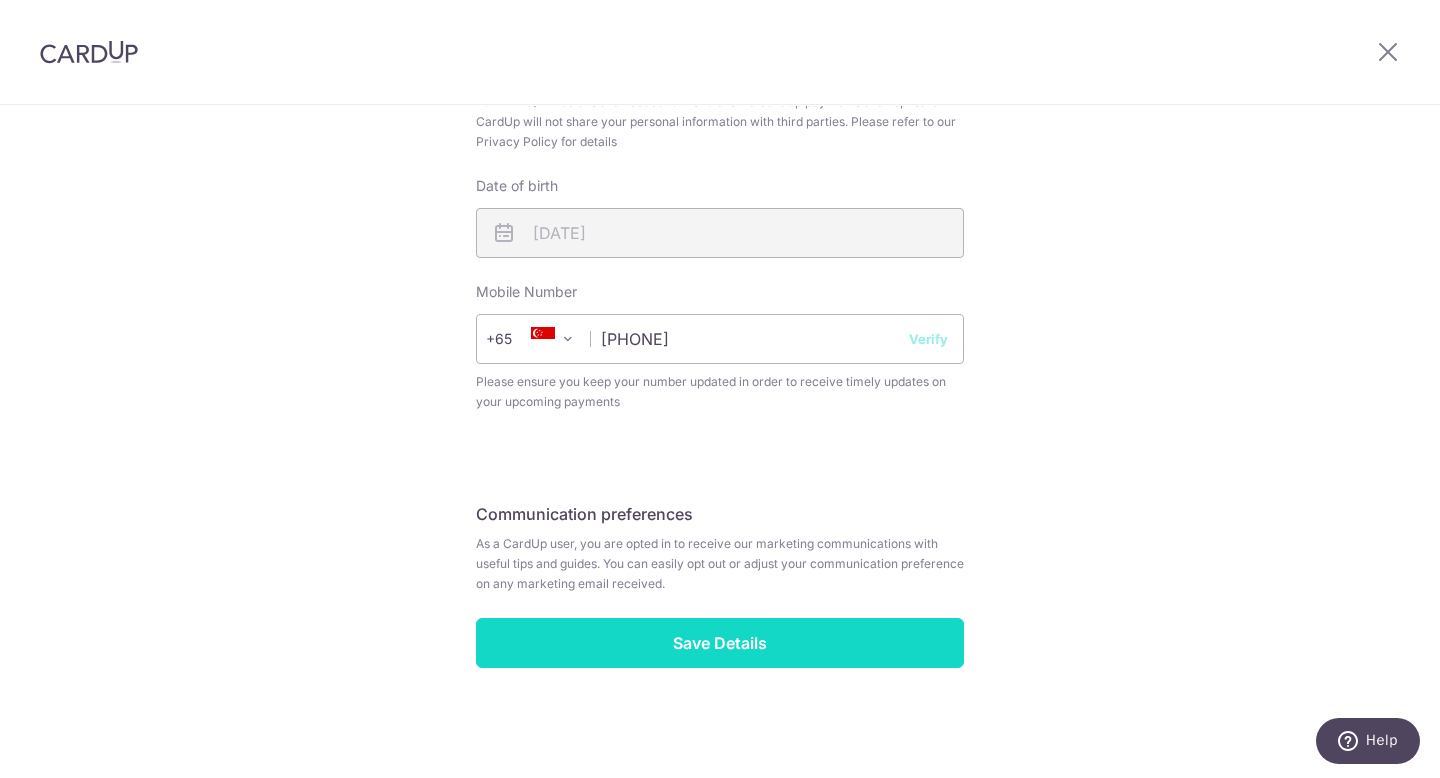 click on "Save Details" at bounding box center [720, 643] 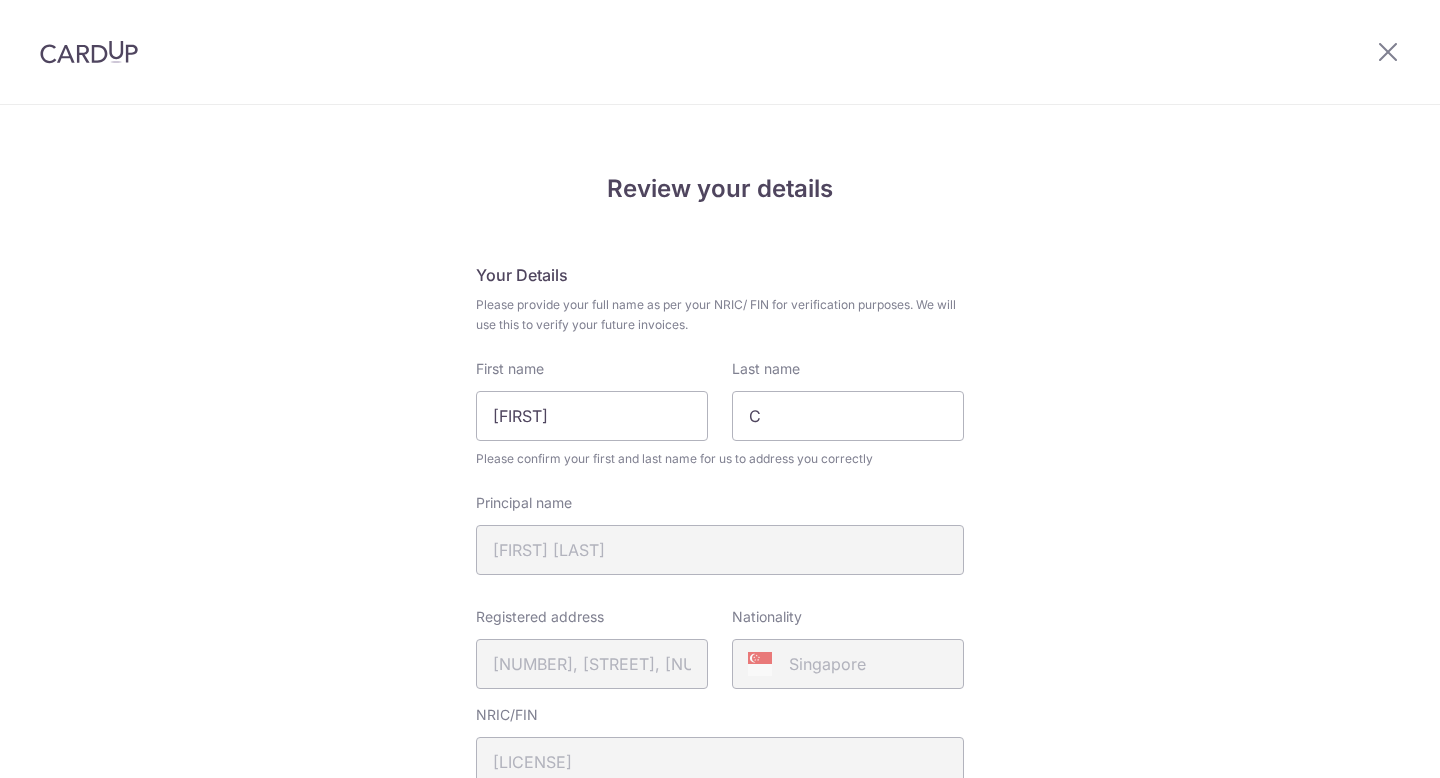 scroll, scrollTop: 0, scrollLeft: 0, axis: both 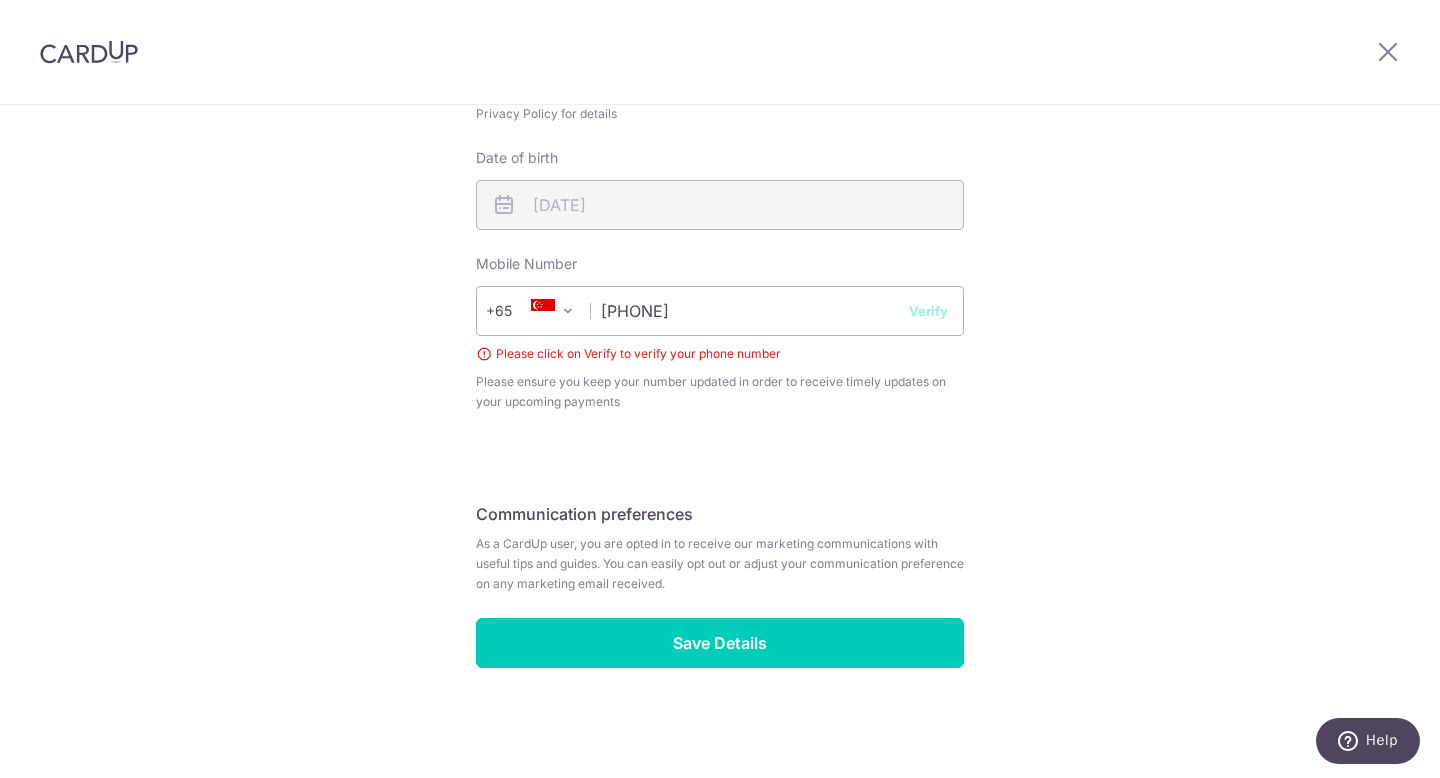 click on "Verify" at bounding box center (928, 311) 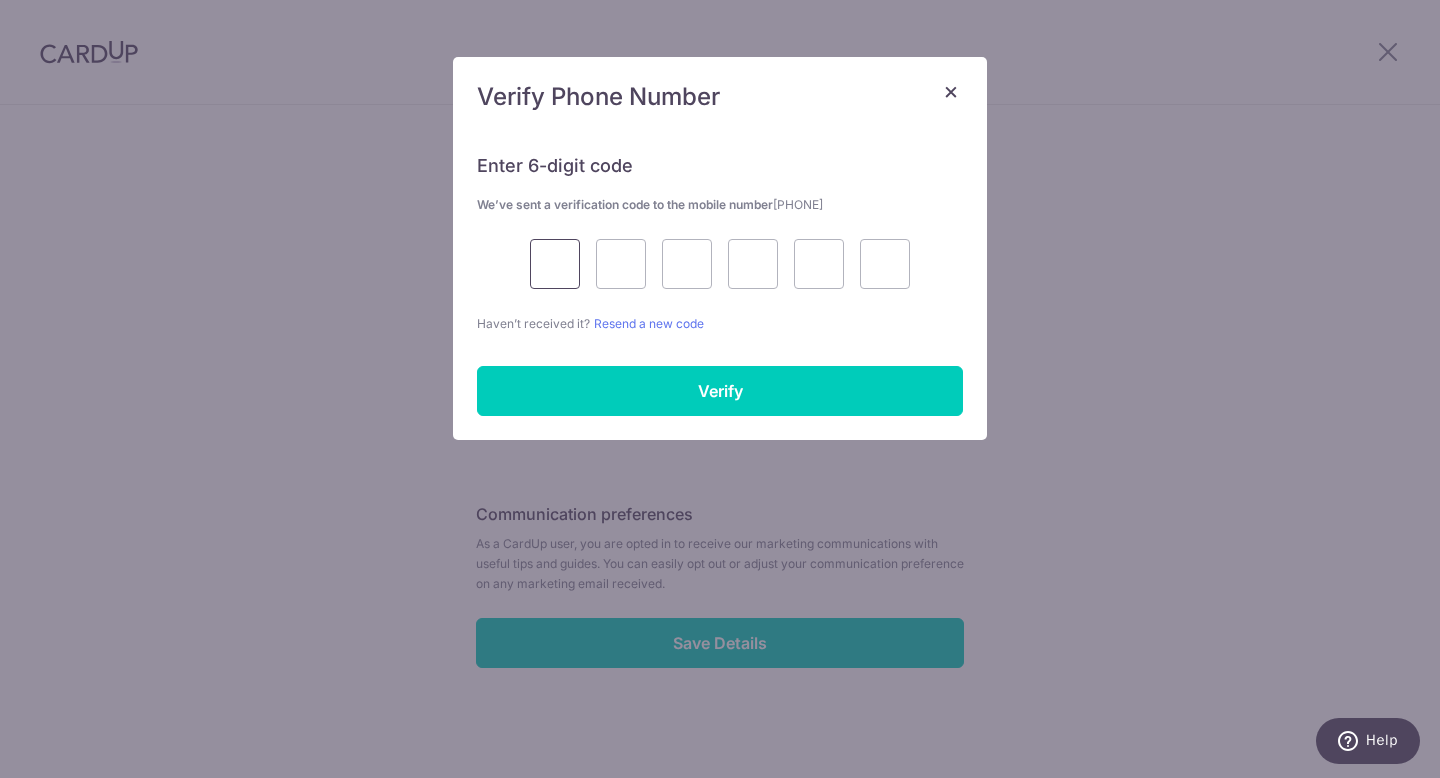 click at bounding box center (555, 264) 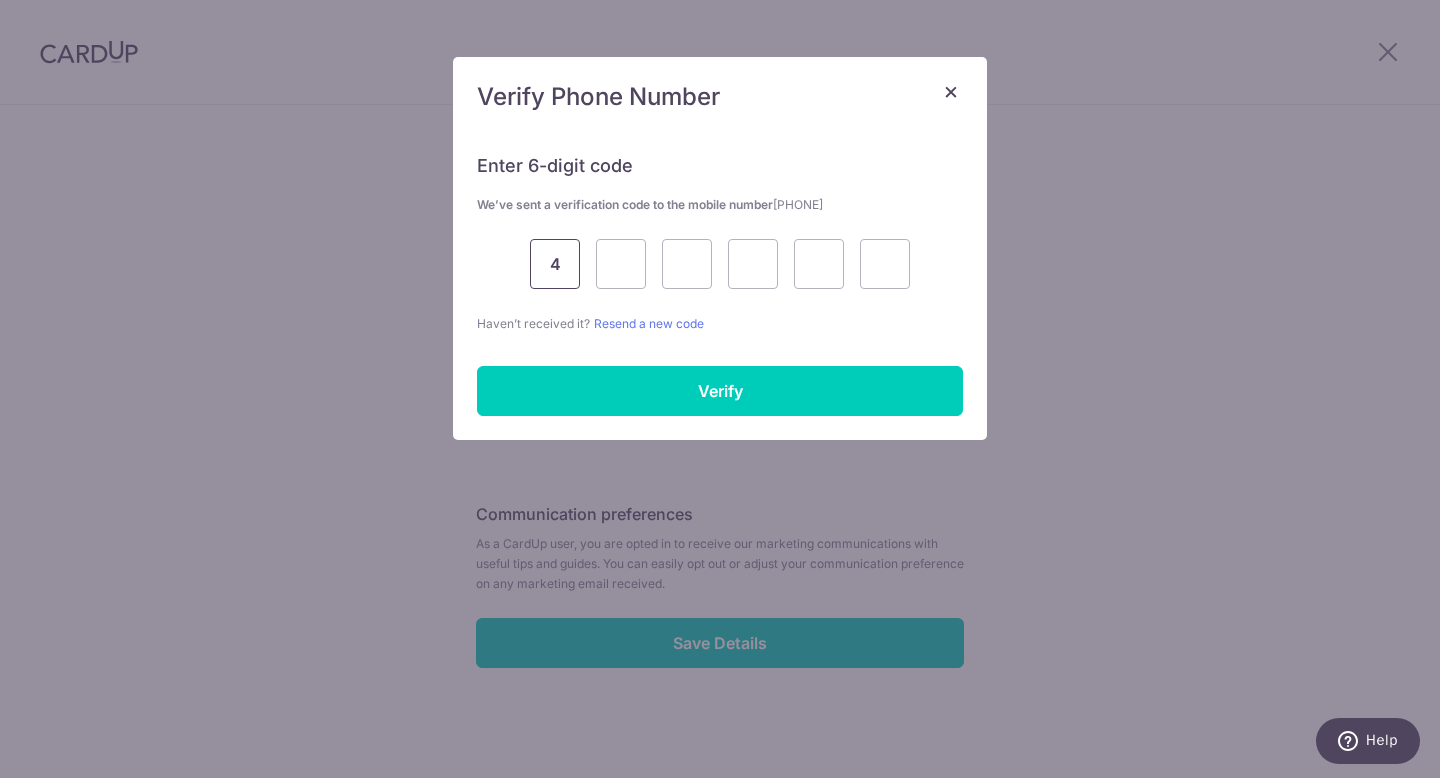 type on "4" 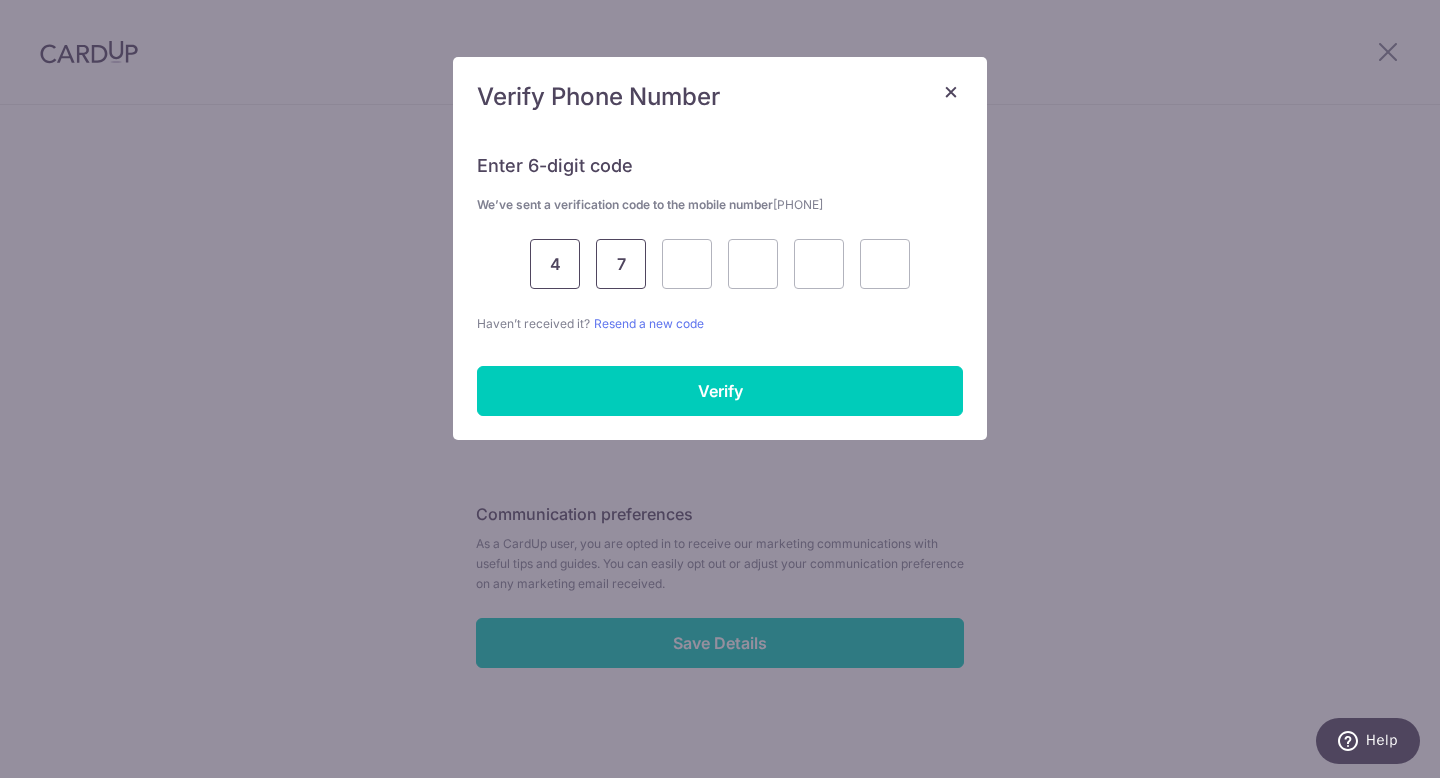 type on "7" 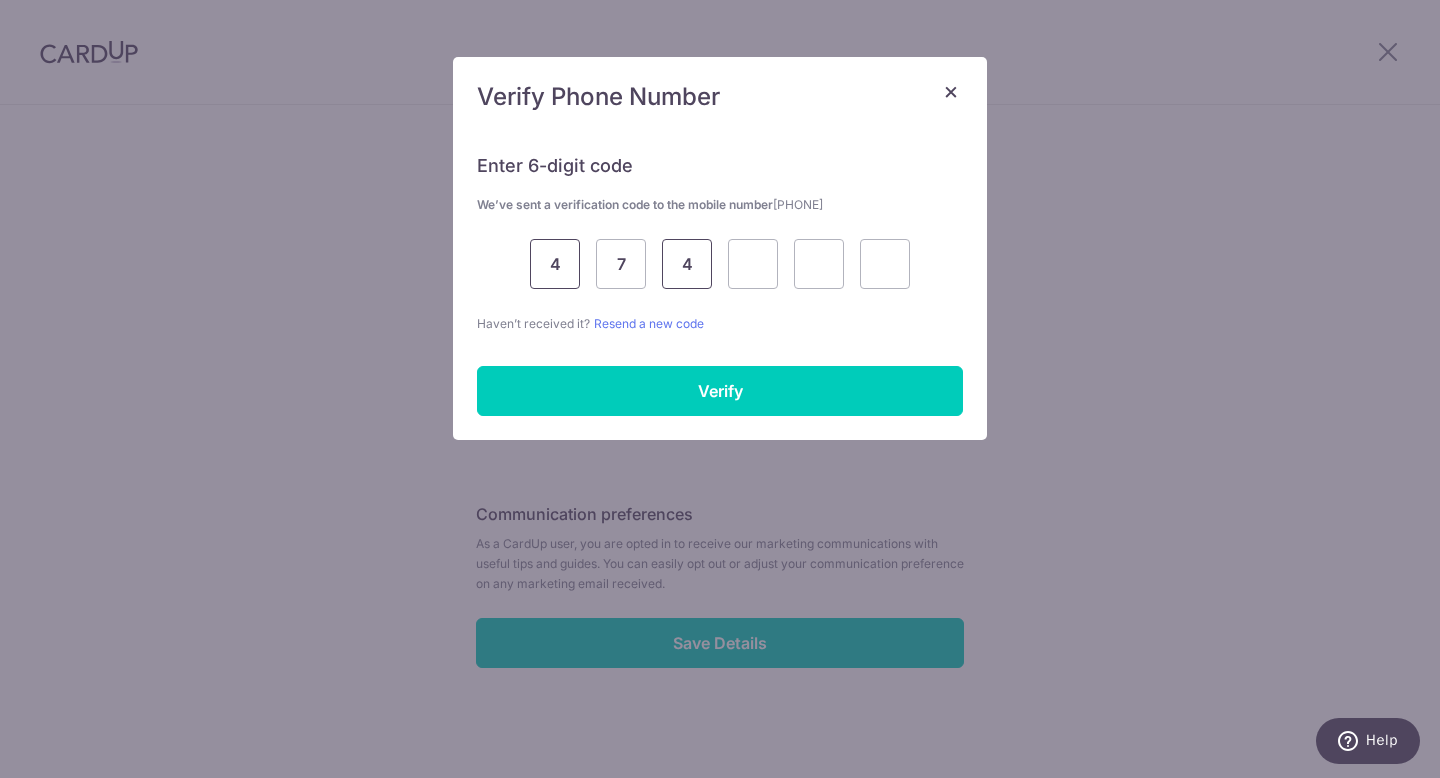 type on "4" 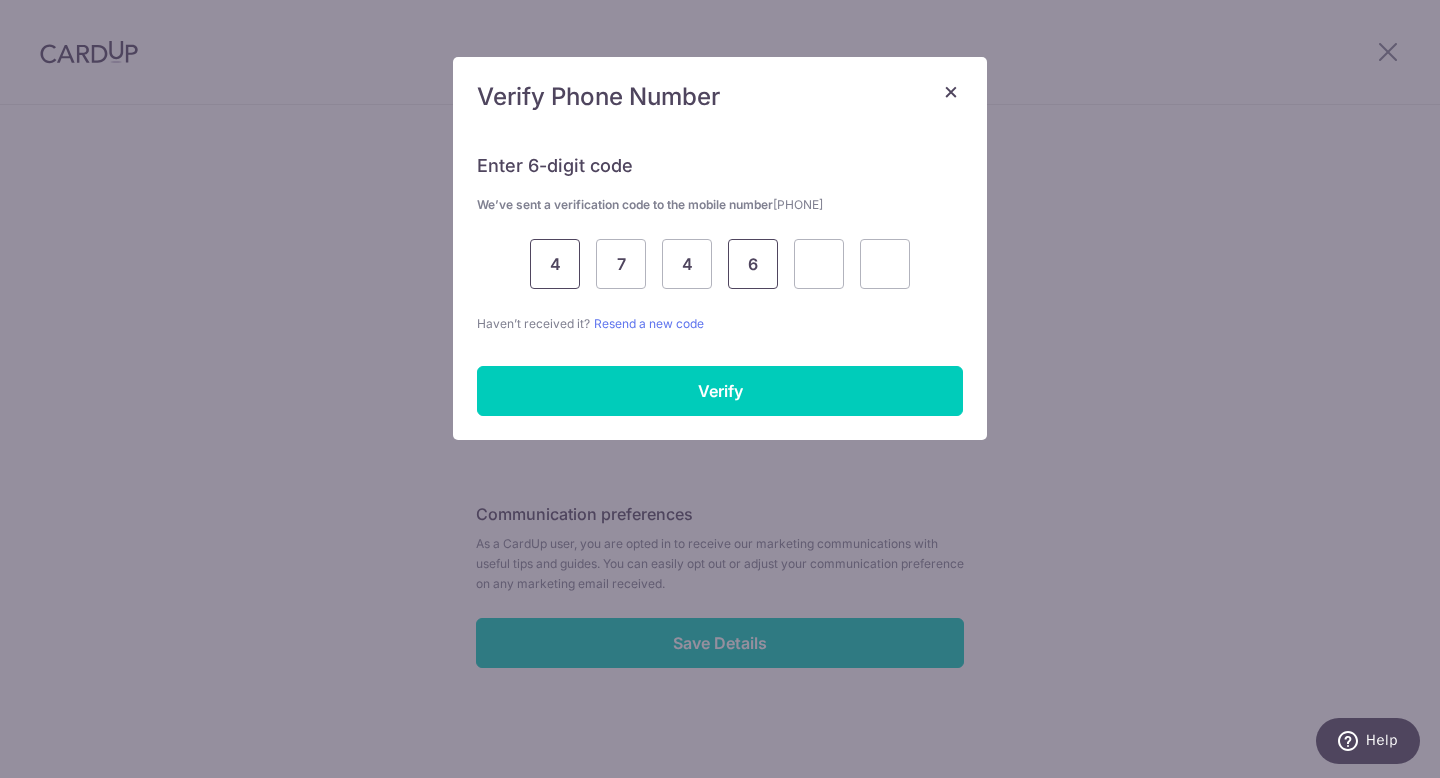 type on "6" 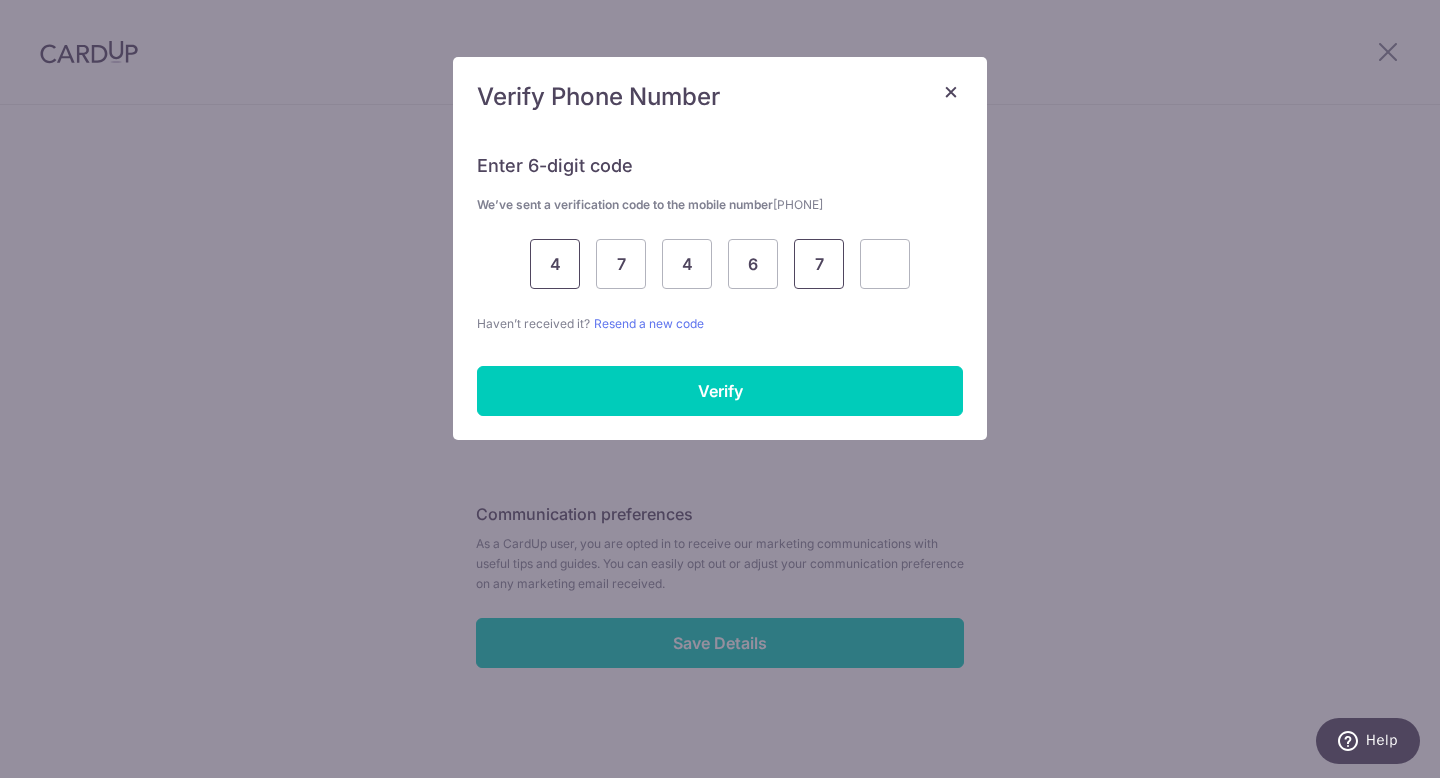 type on "7" 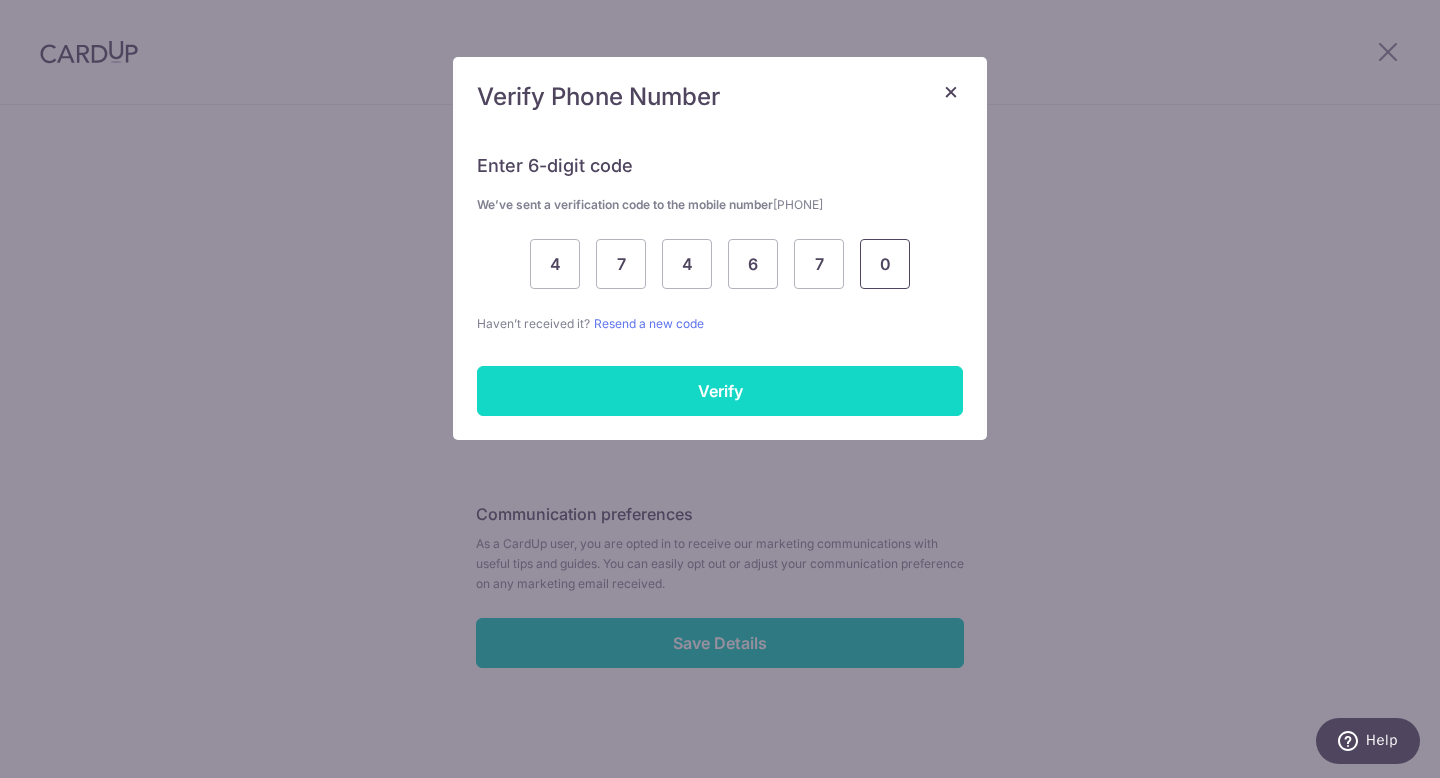 type on "0" 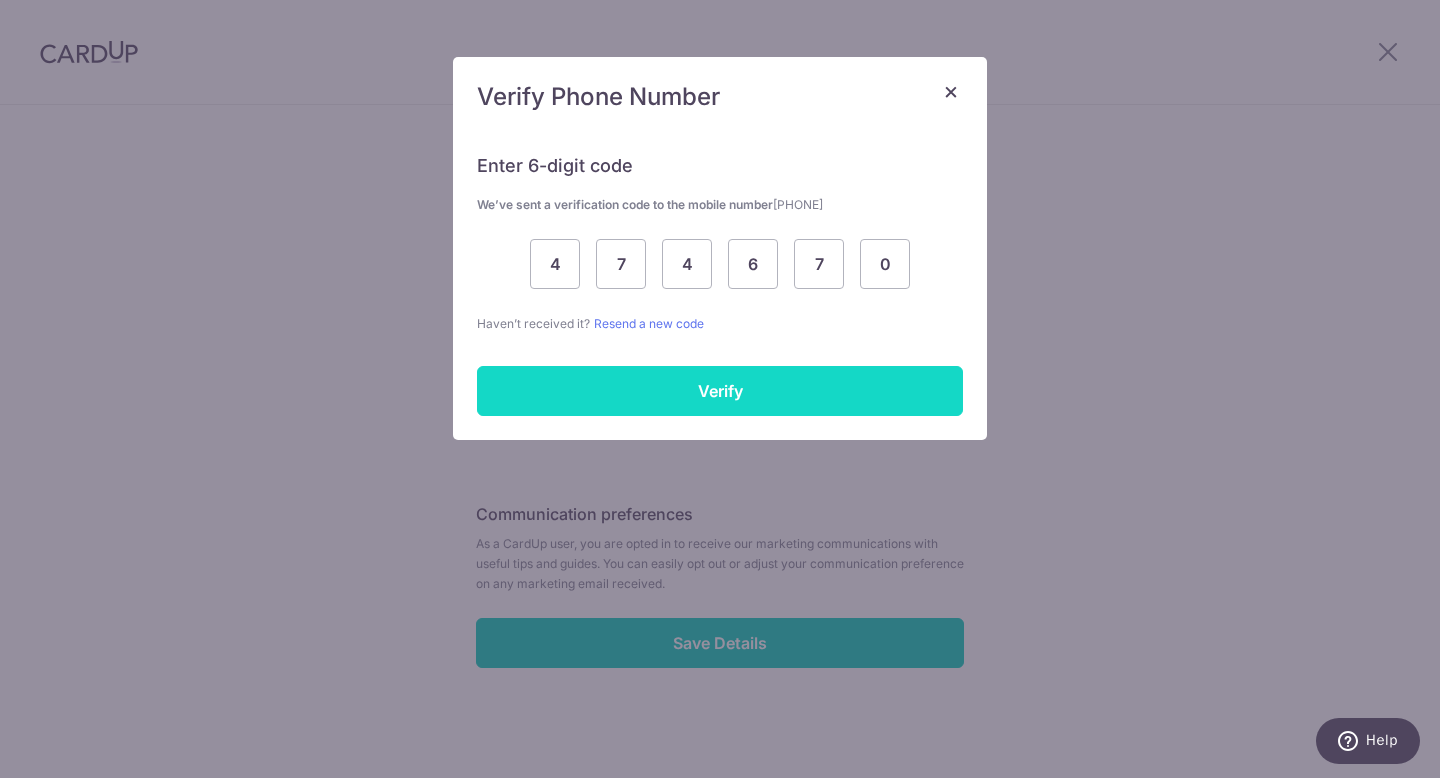 click on "Verify" at bounding box center [720, 391] 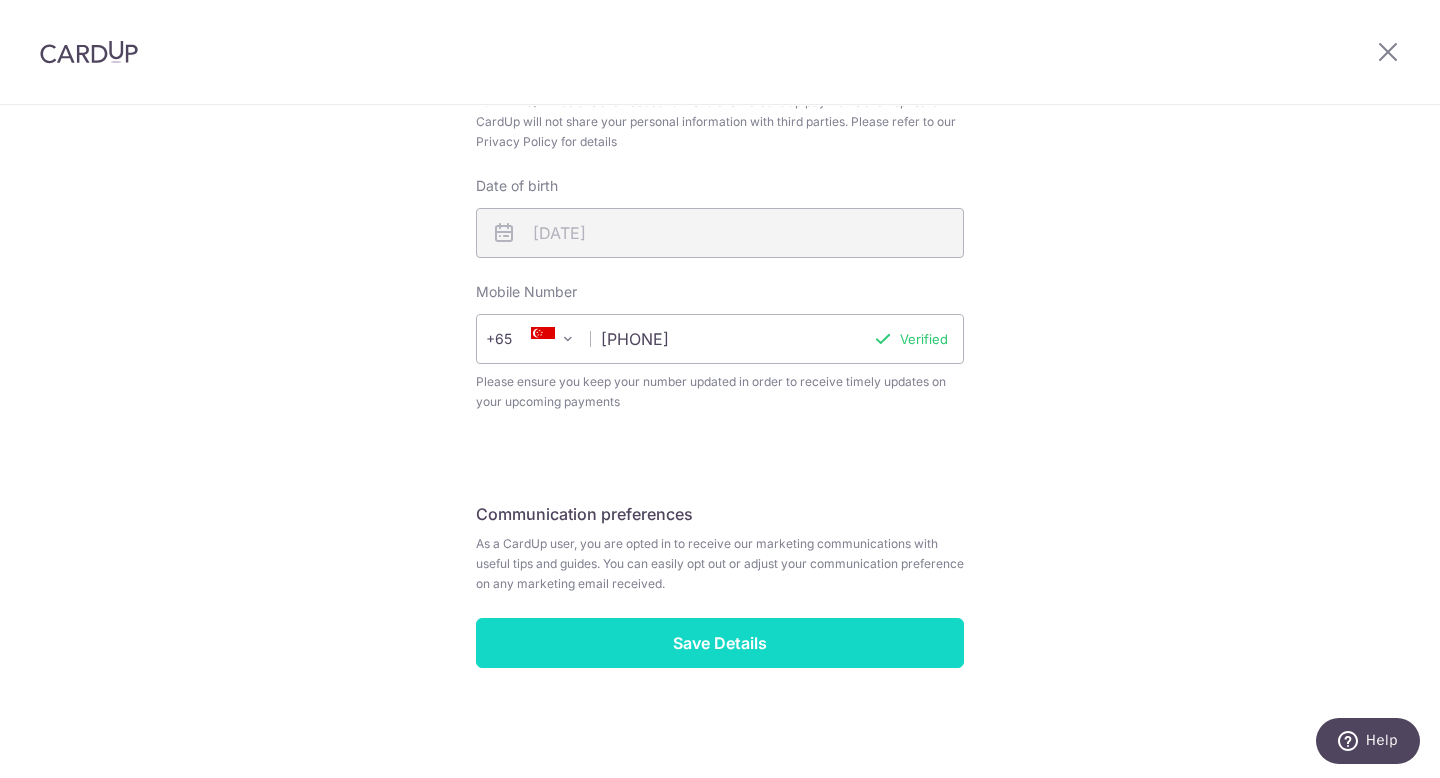 click on "Save Details" at bounding box center (720, 643) 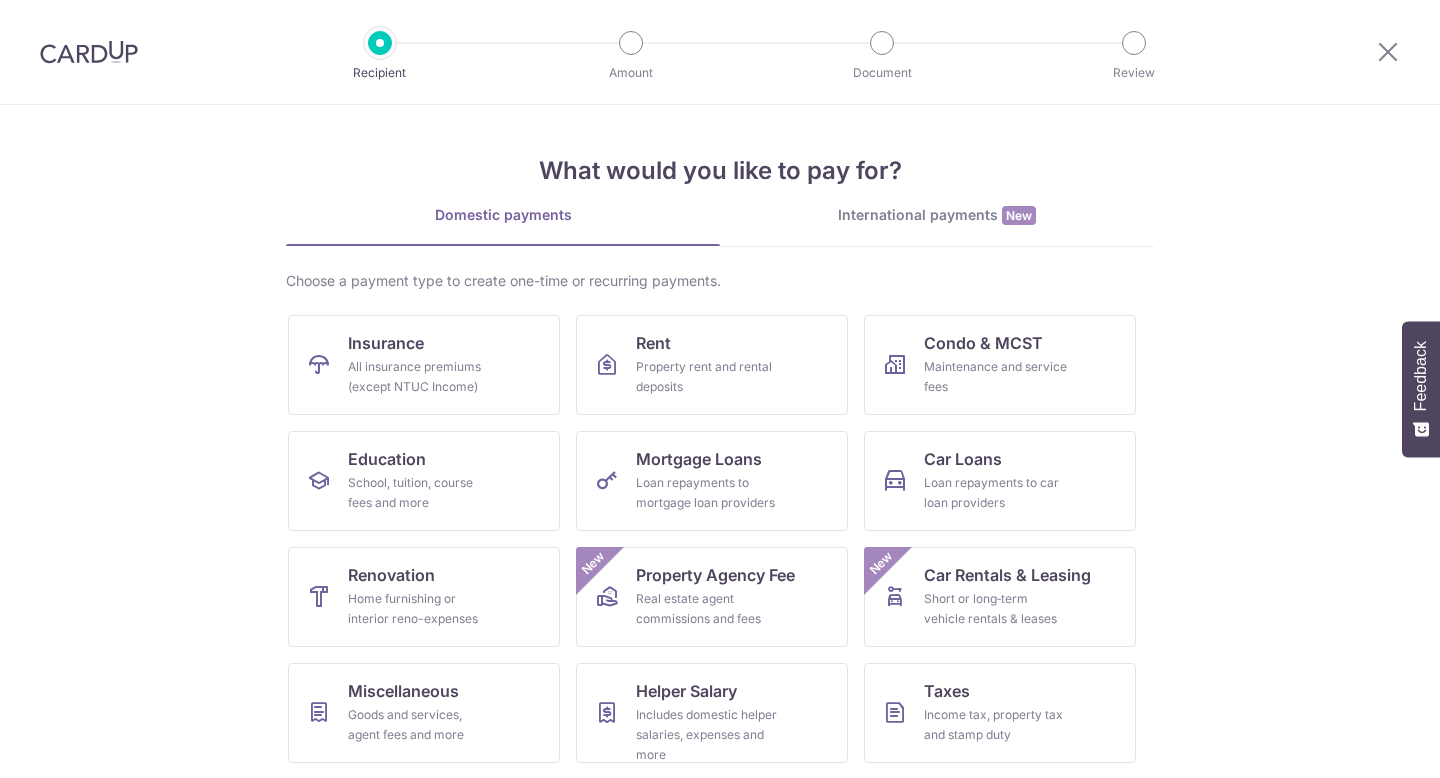 scroll, scrollTop: 0, scrollLeft: 0, axis: both 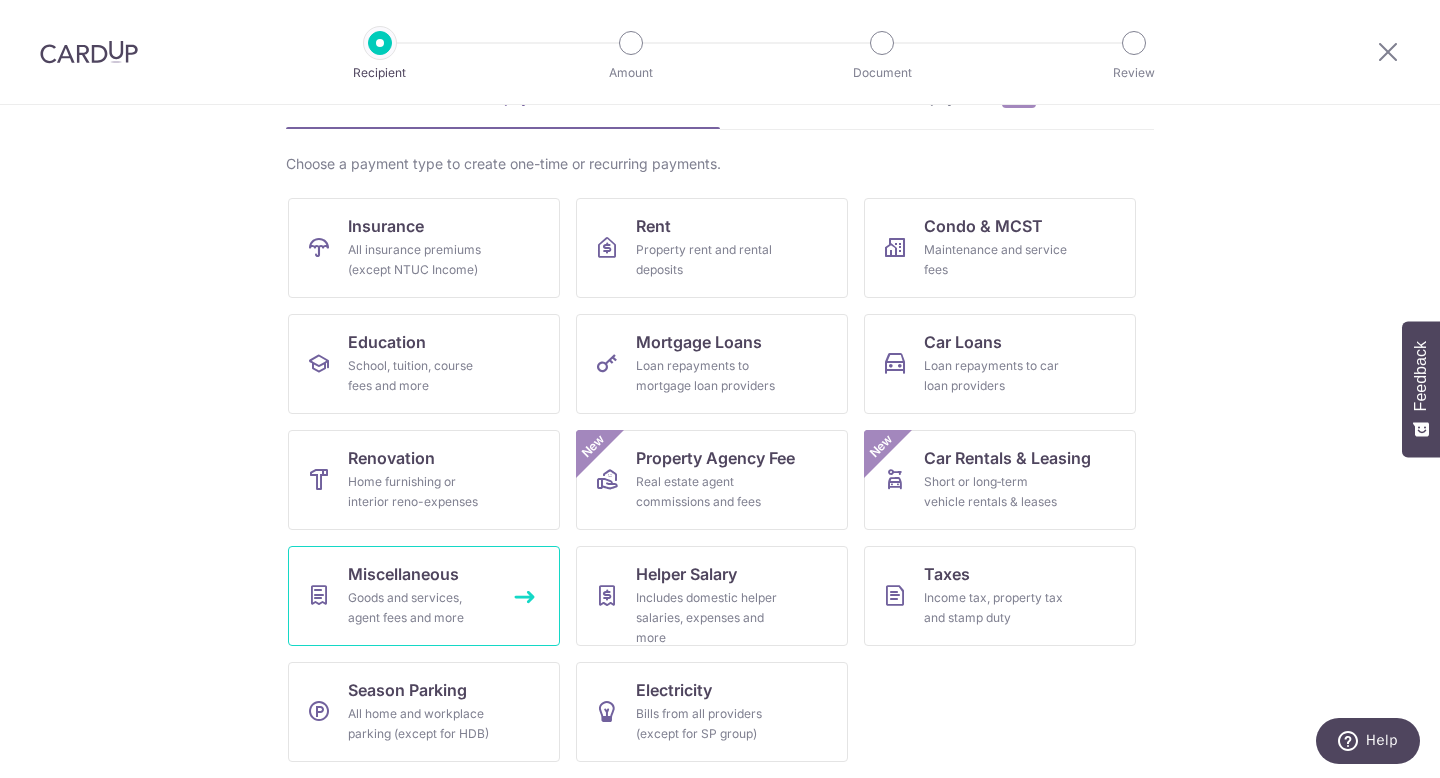click on "Miscellaneous" at bounding box center [403, 574] 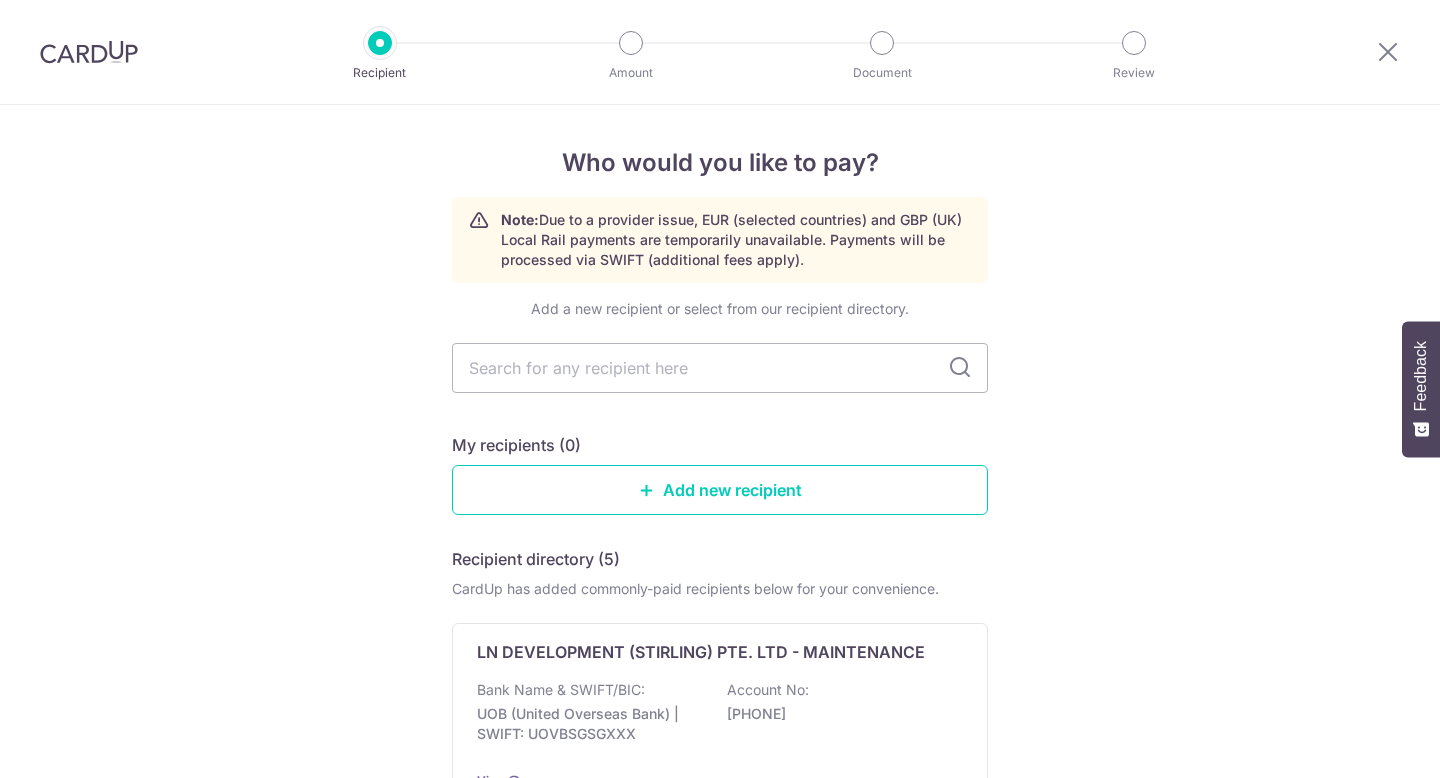 scroll, scrollTop: 0, scrollLeft: 0, axis: both 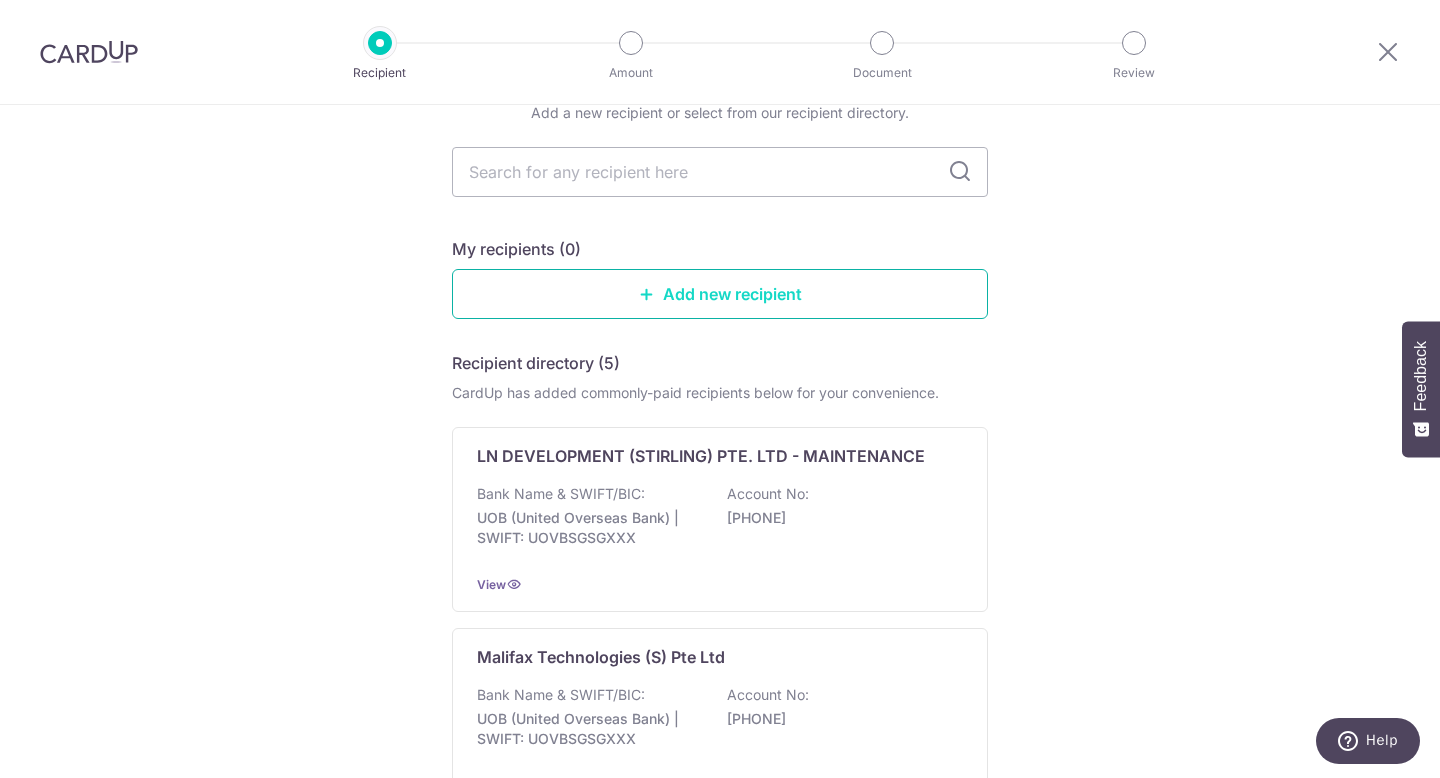 click on "Add new recipient" at bounding box center (720, 294) 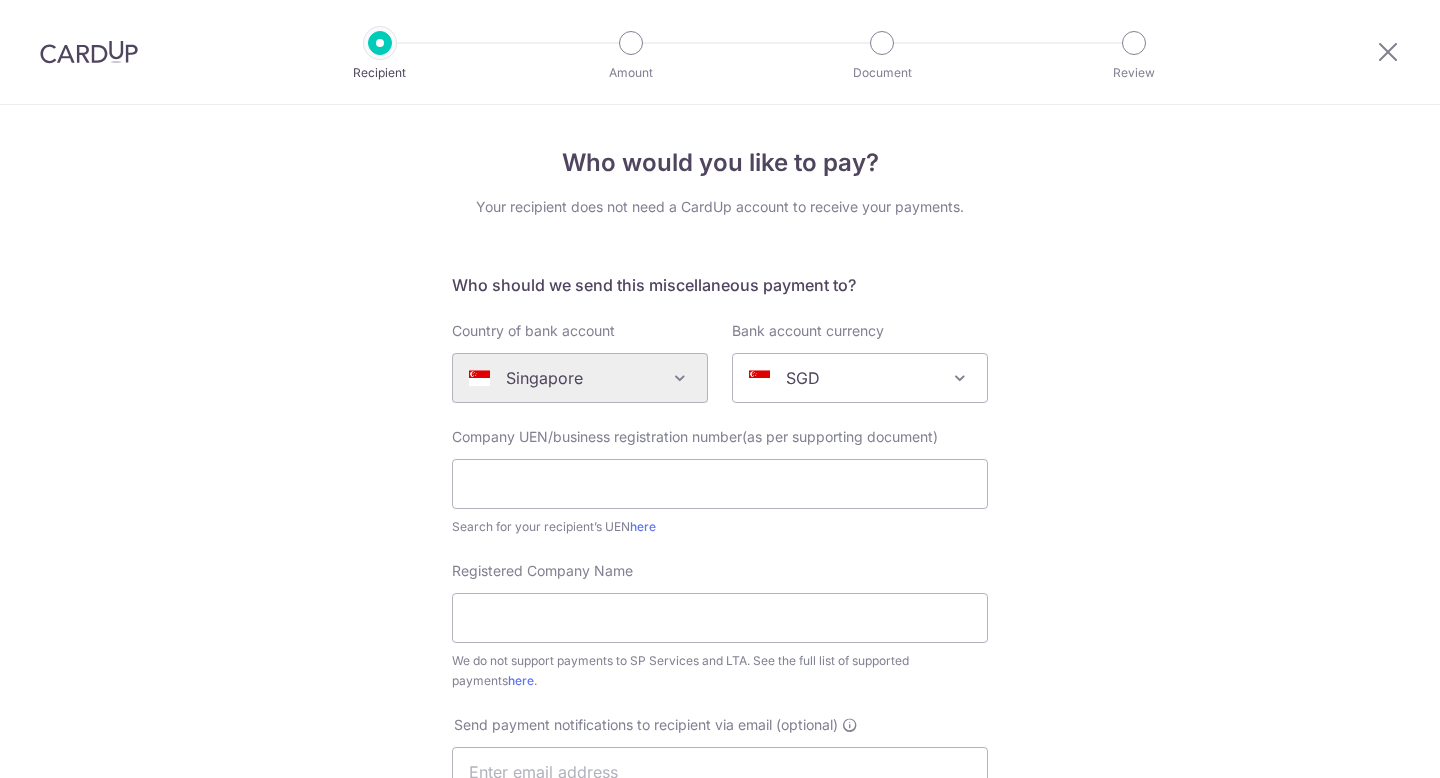 scroll, scrollTop: 0, scrollLeft: 0, axis: both 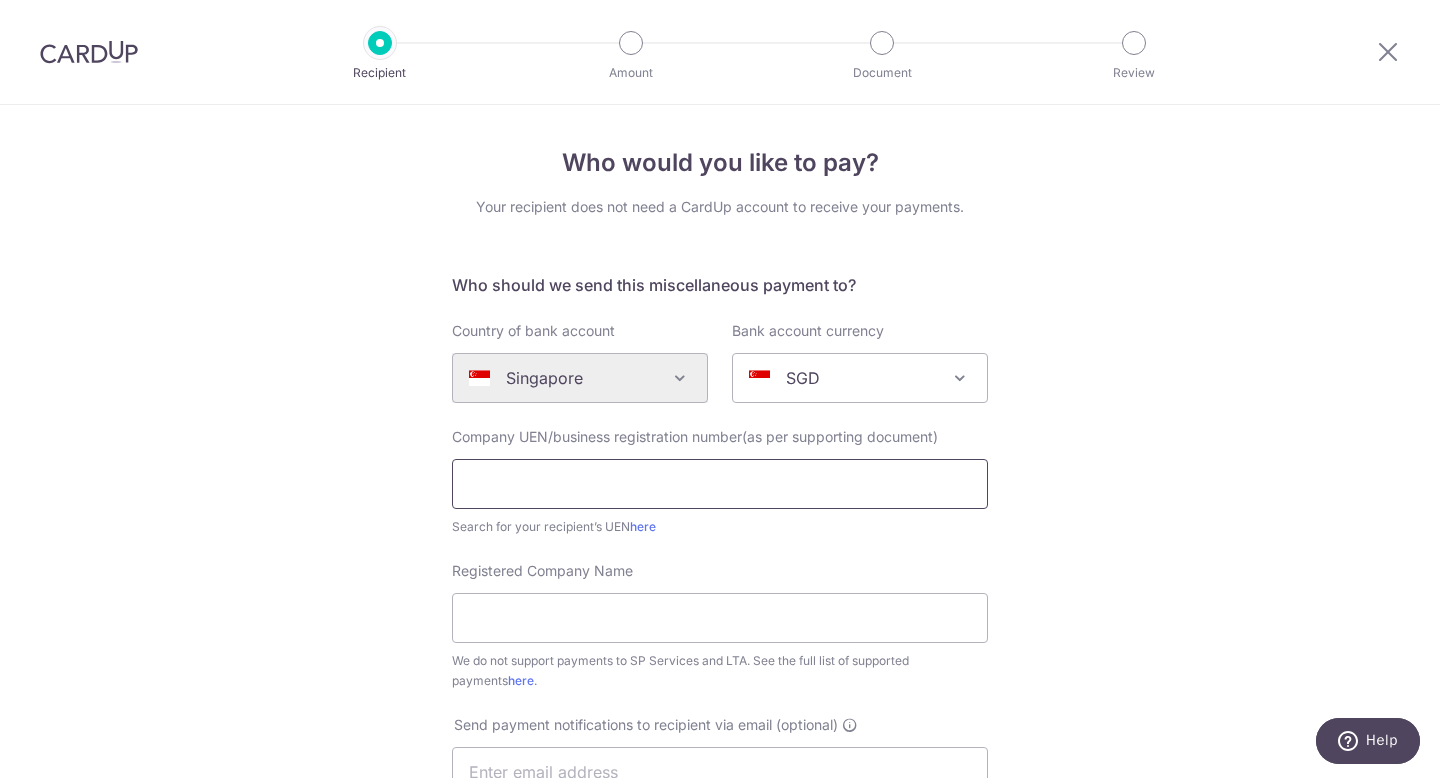click at bounding box center [720, 484] 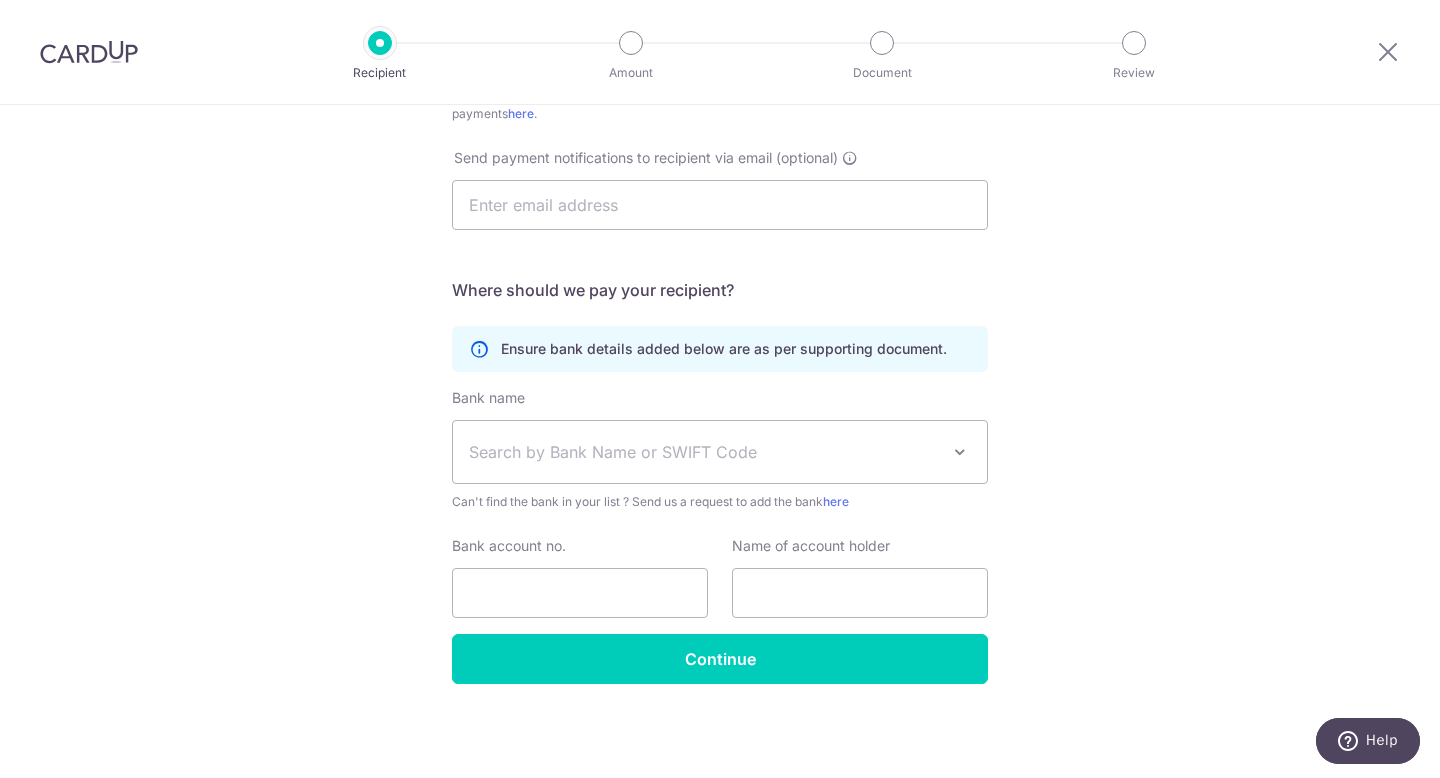 scroll, scrollTop: 537, scrollLeft: 0, axis: vertical 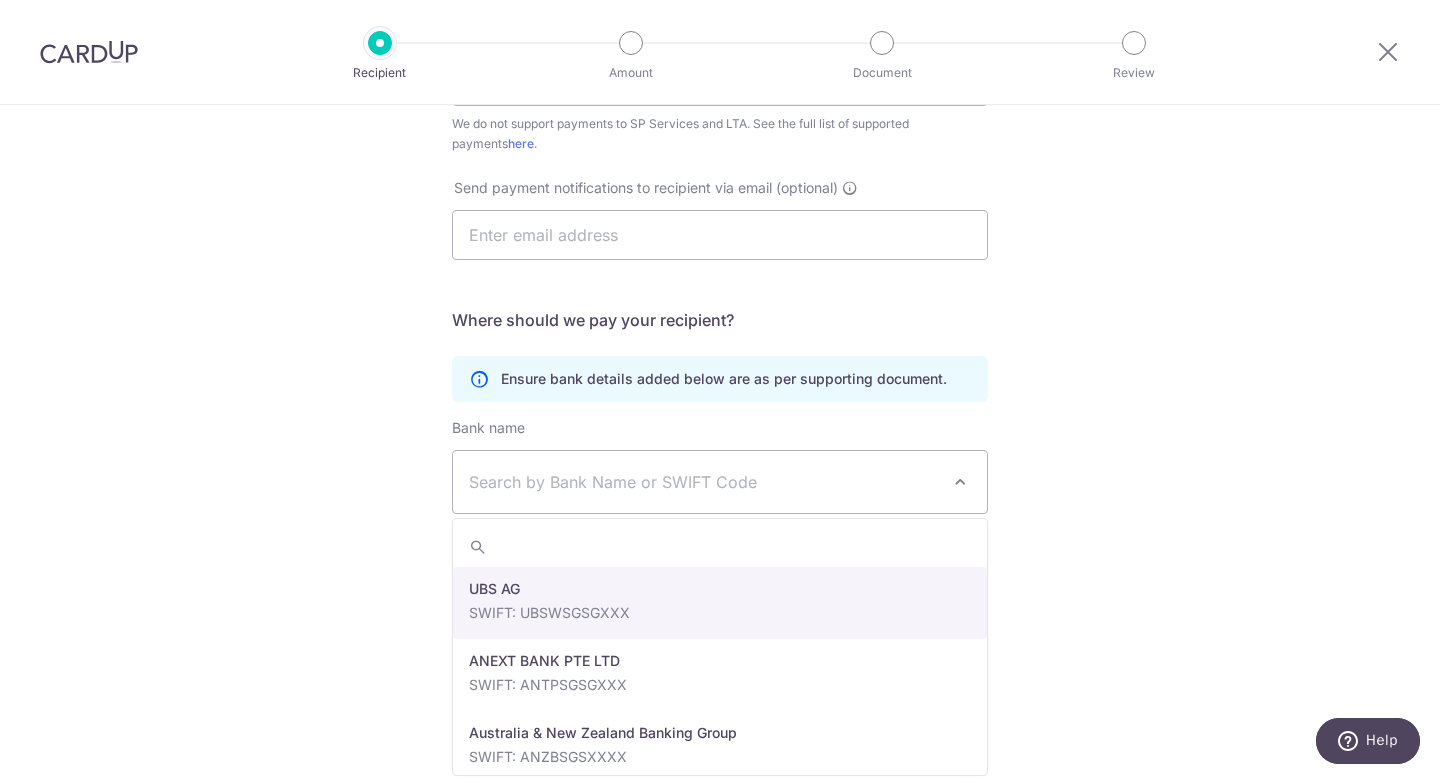 click on "Search by Bank Name or SWIFT Code" at bounding box center [704, 482] 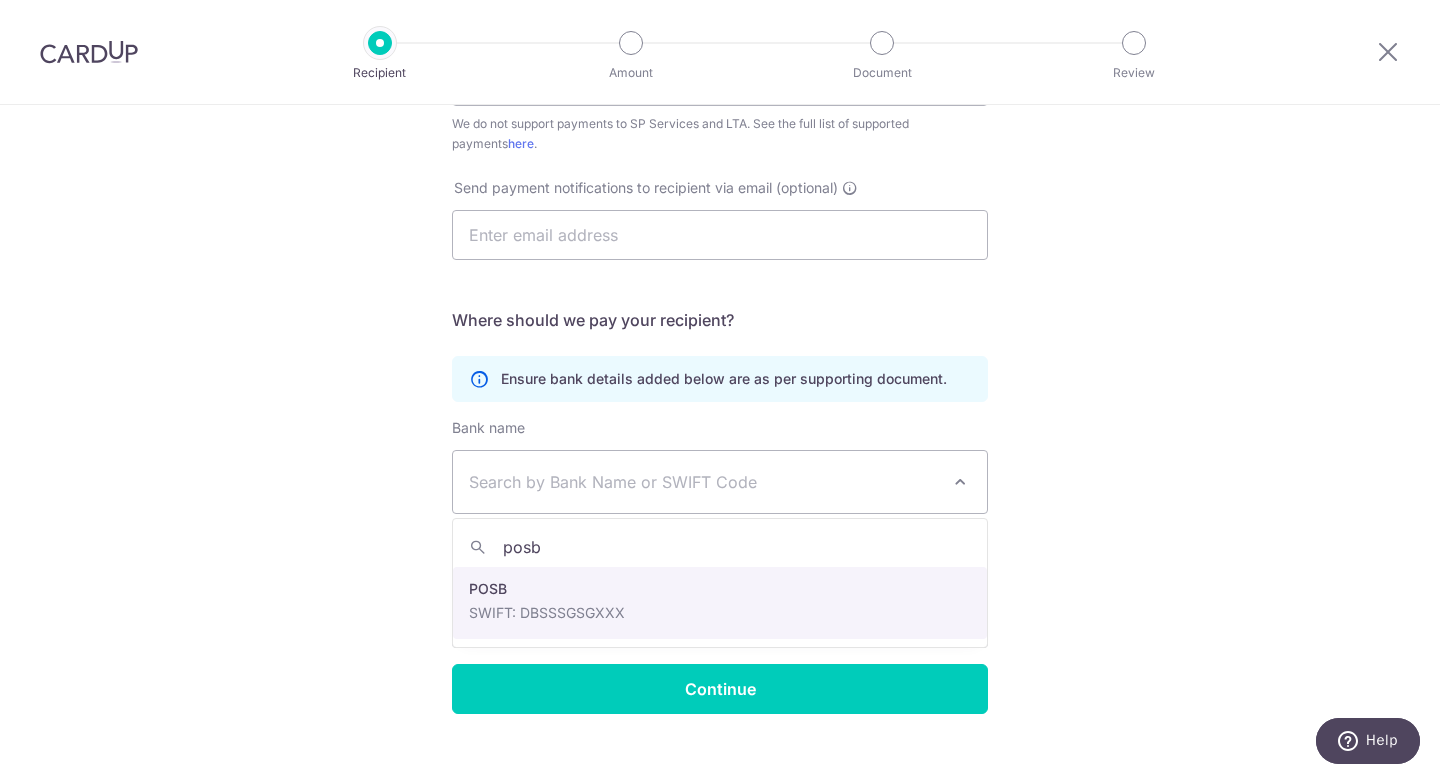 type on "posb" 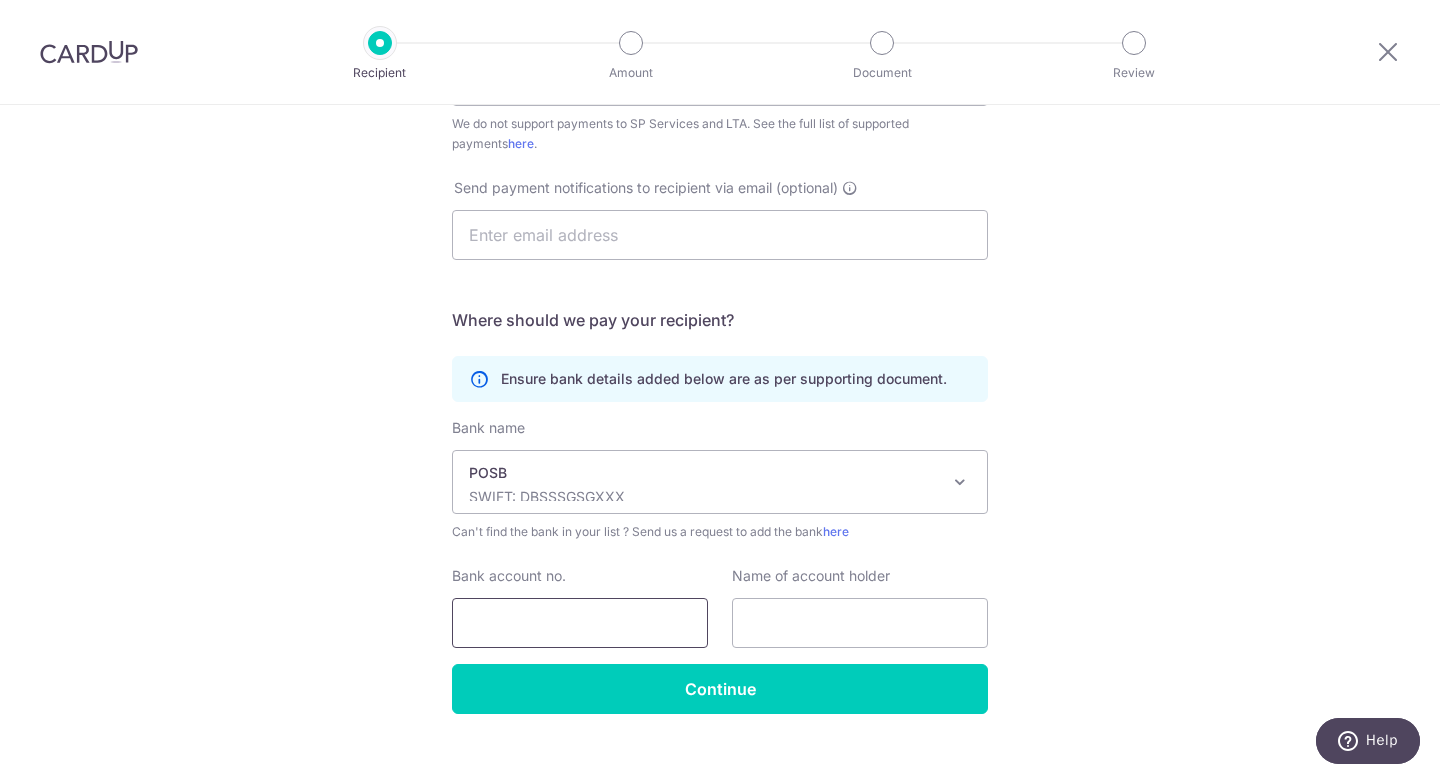 click on "Bank account no." at bounding box center (580, 623) 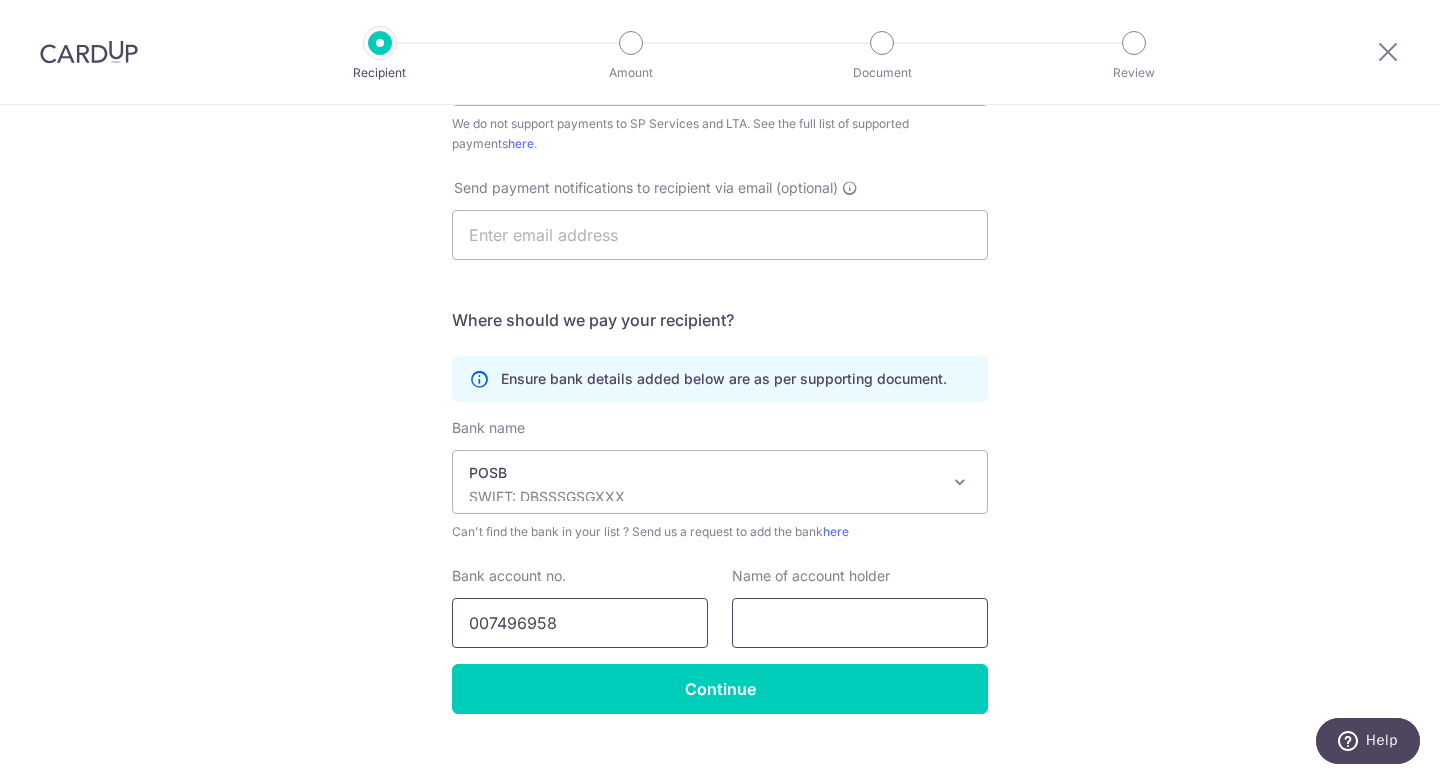 type on "007496958" 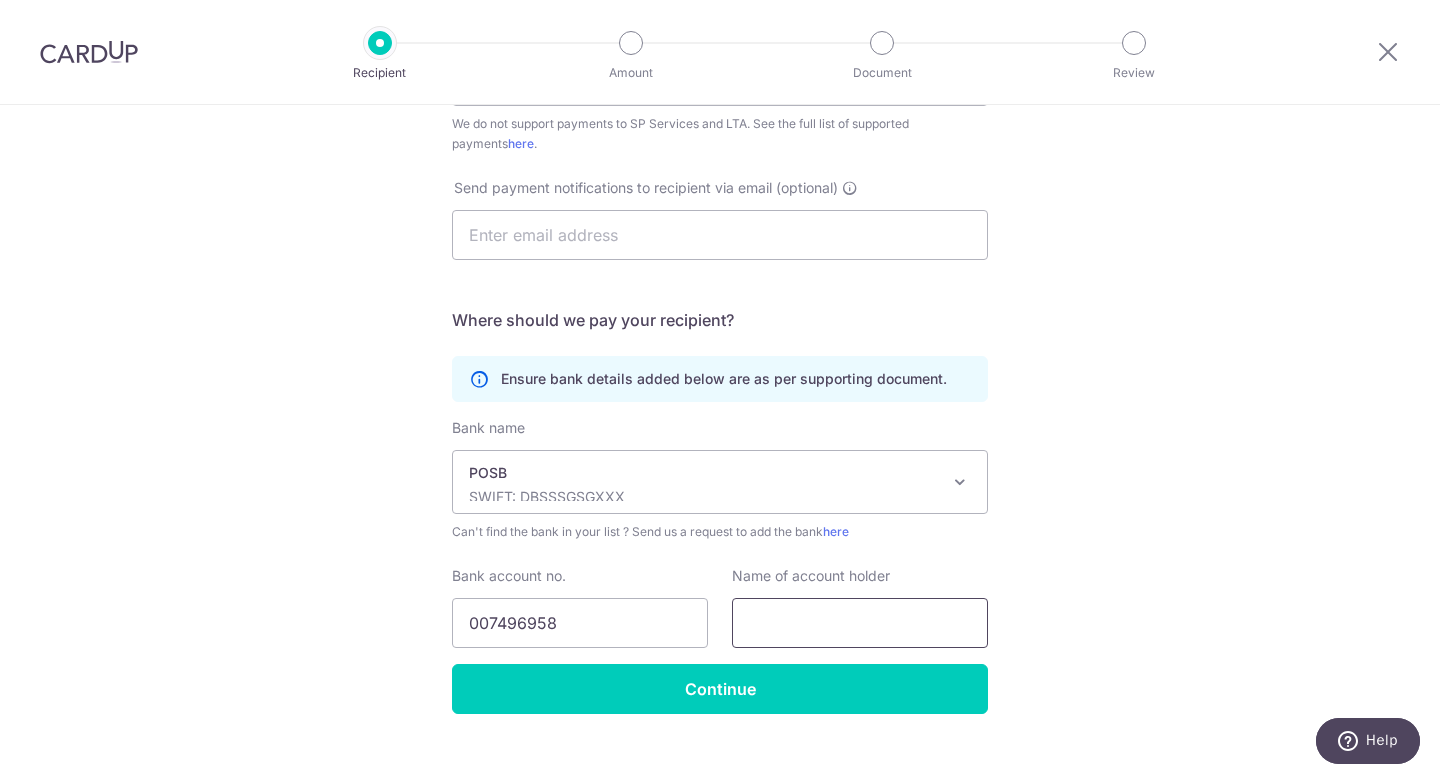 click at bounding box center (860, 623) 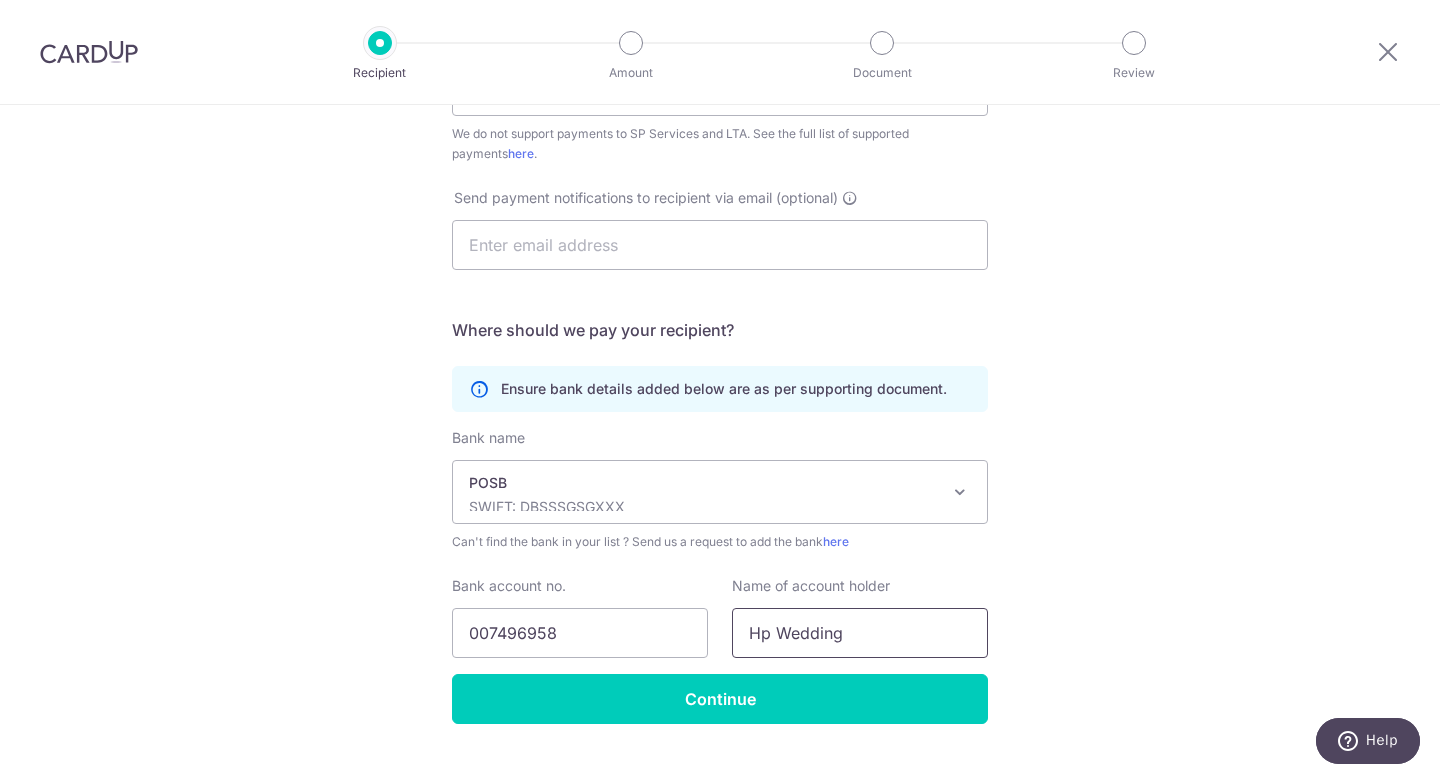 scroll, scrollTop: 559, scrollLeft: 0, axis: vertical 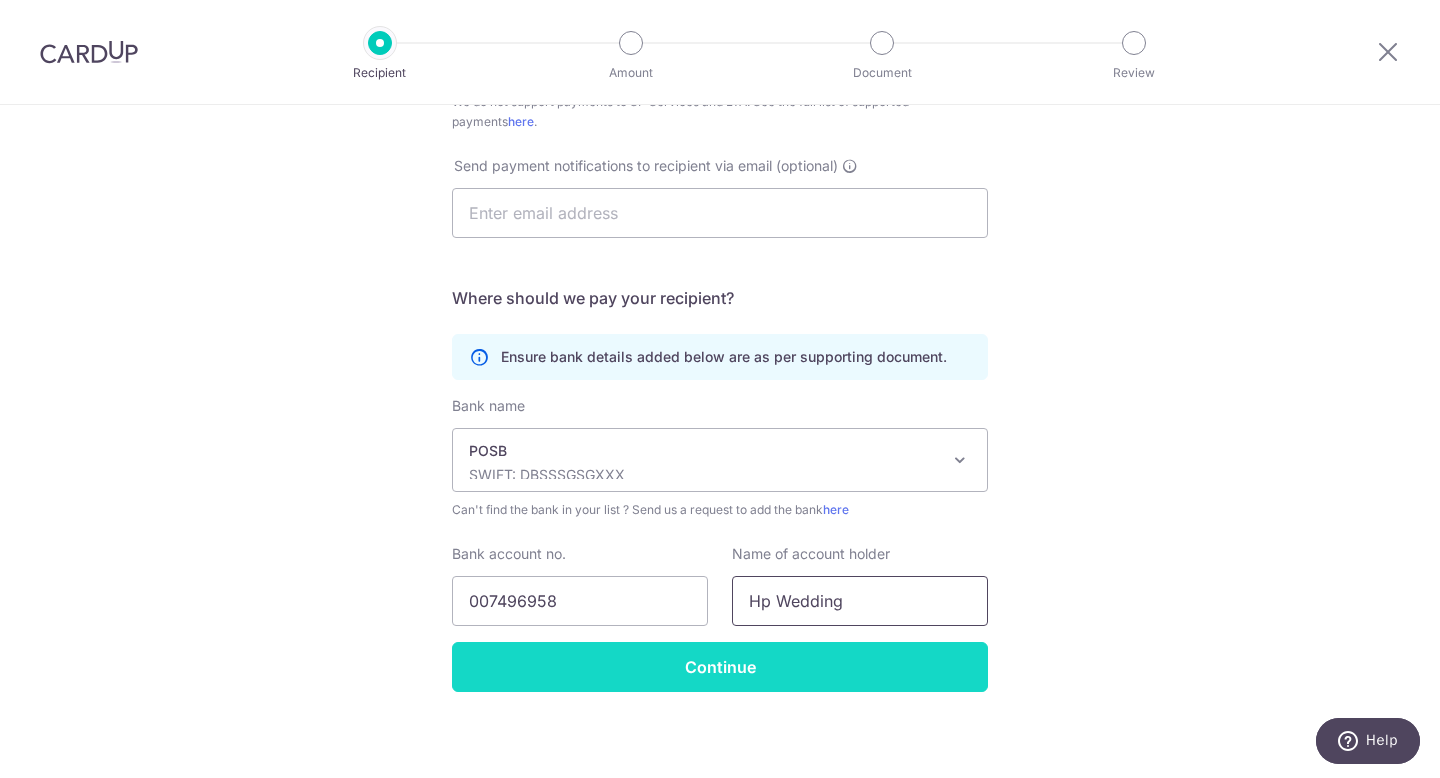 type on "Hp Wedding" 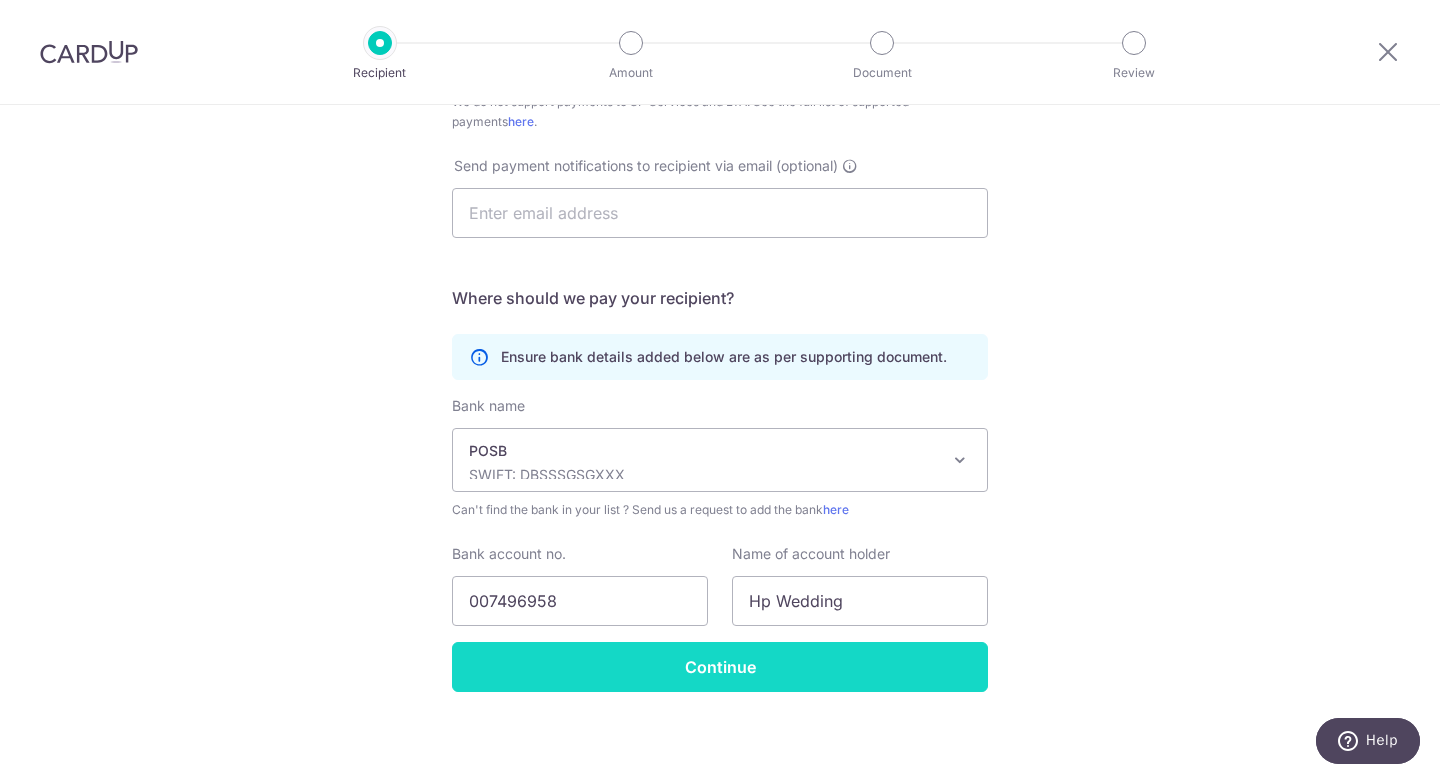 click on "Continue" at bounding box center [720, 667] 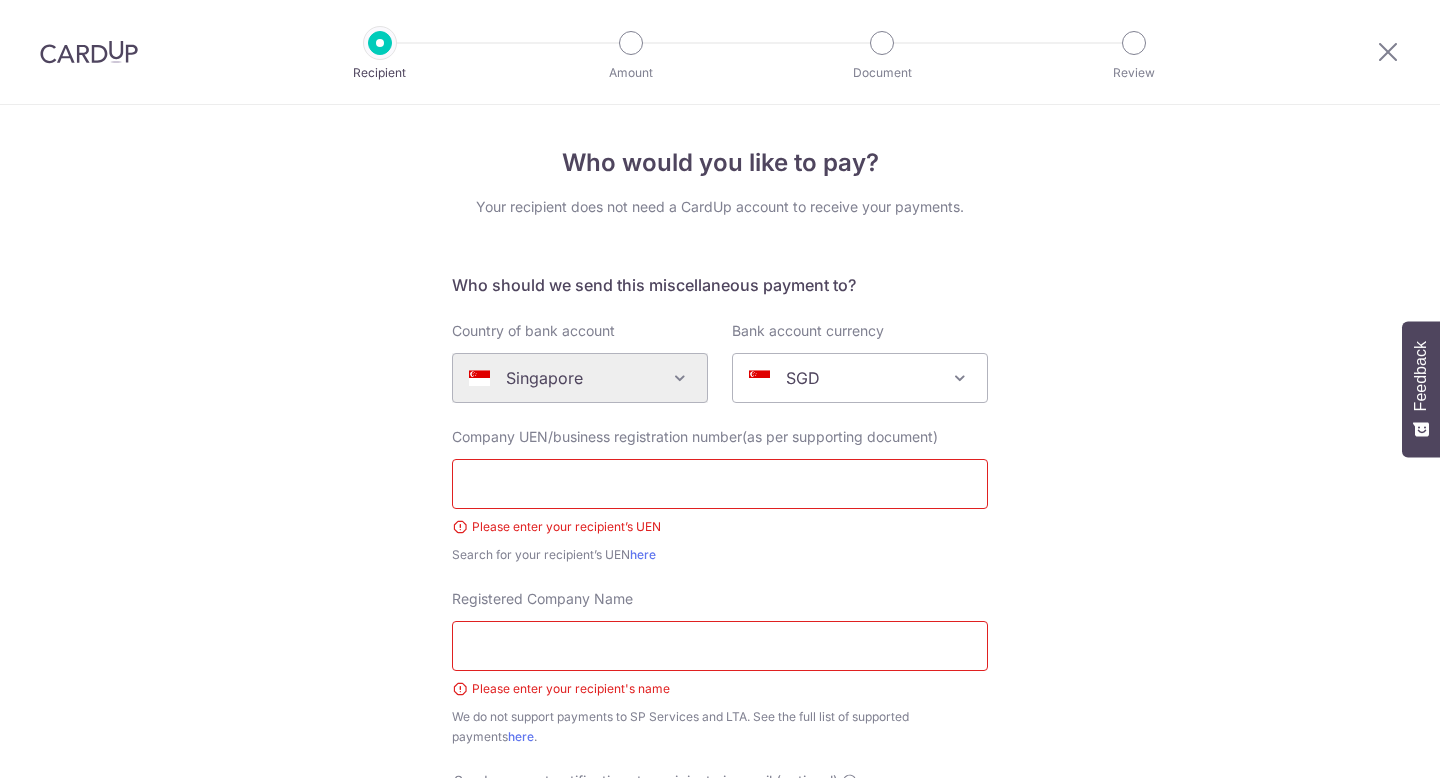 scroll, scrollTop: 0, scrollLeft: 0, axis: both 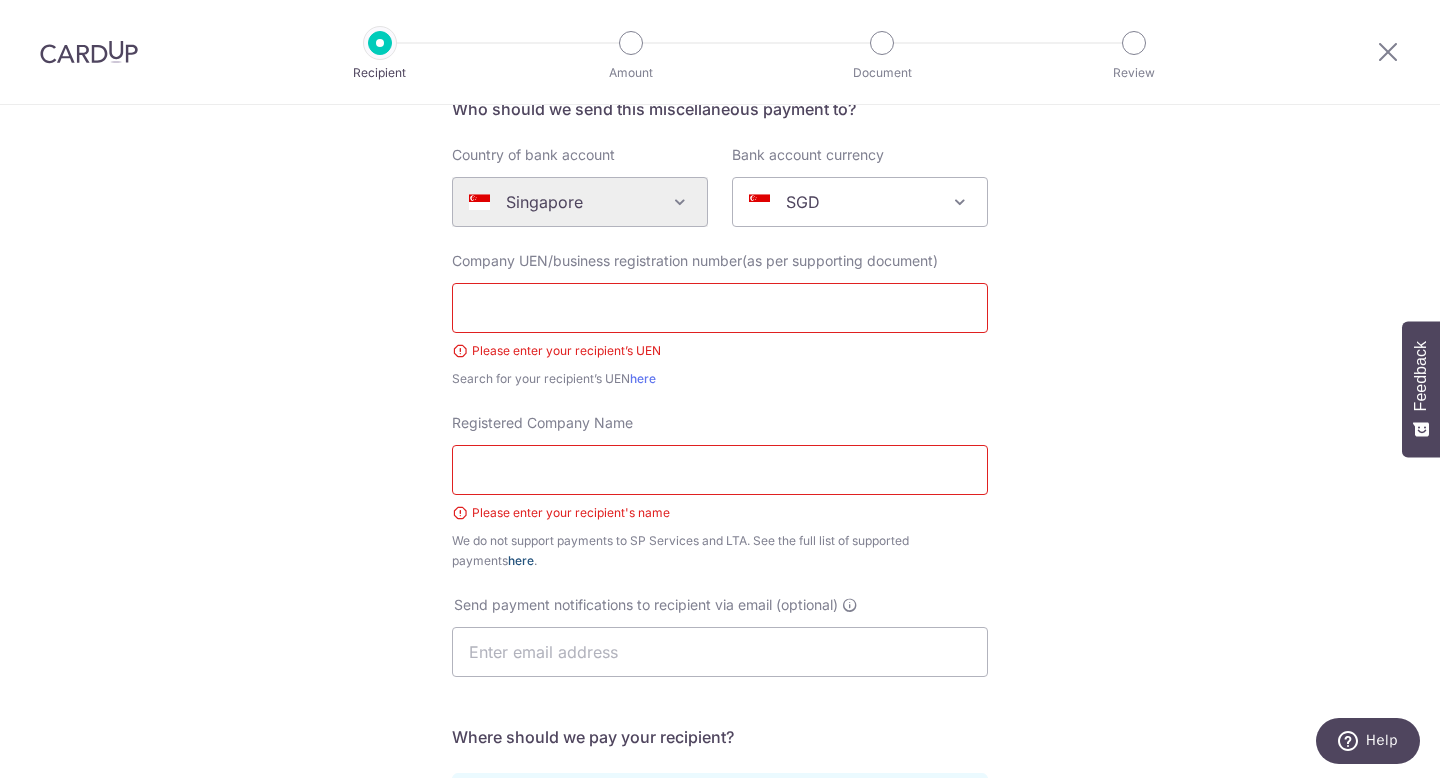 click on "here" at bounding box center (521, 560) 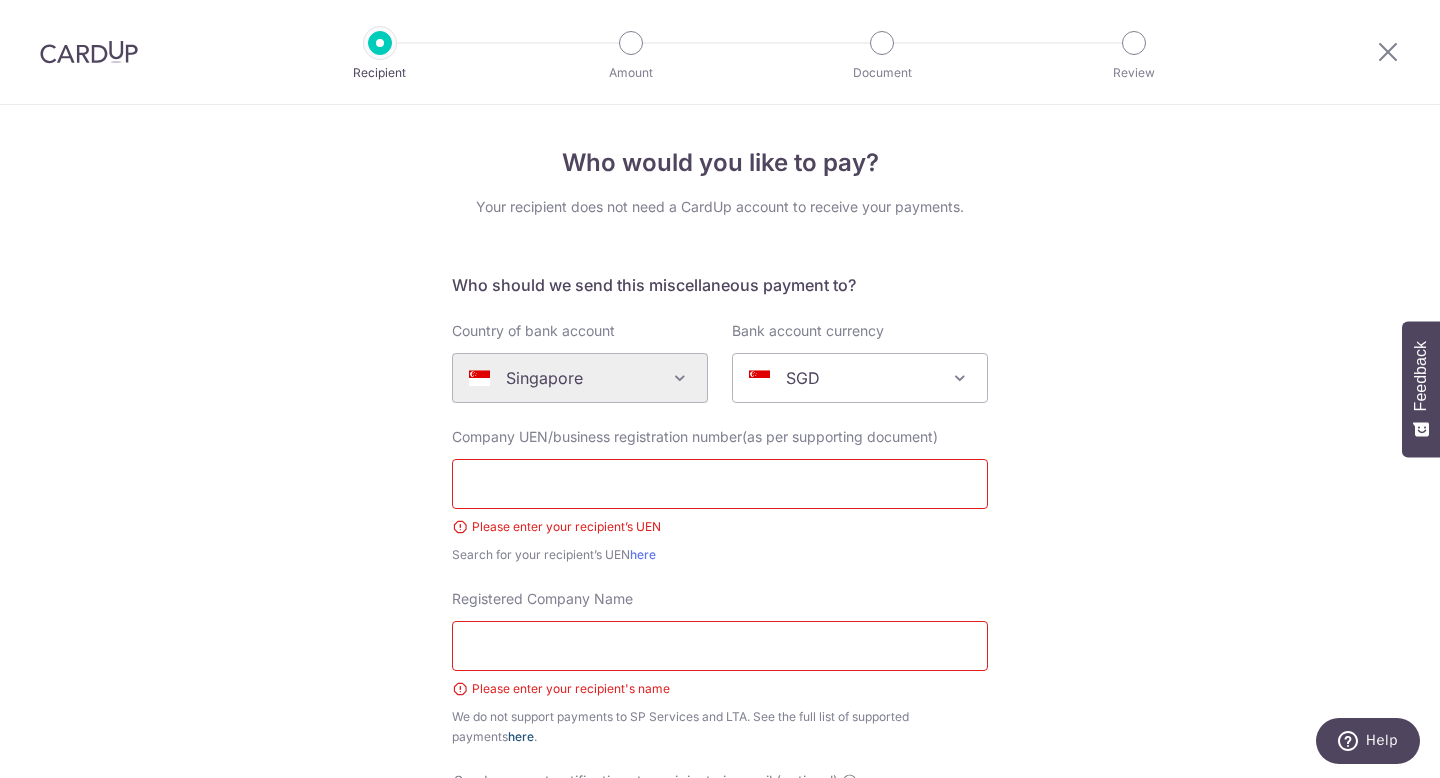 scroll, scrollTop: 35, scrollLeft: 0, axis: vertical 